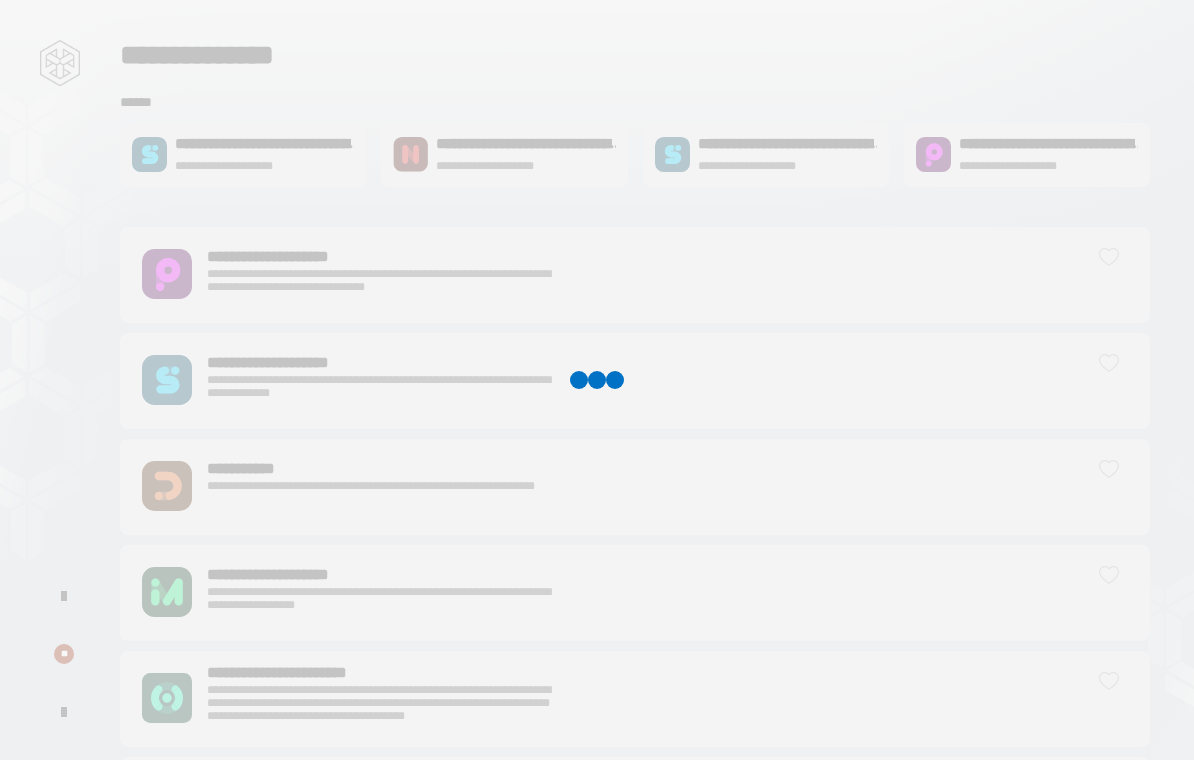scroll, scrollTop: 0, scrollLeft: 0, axis: both 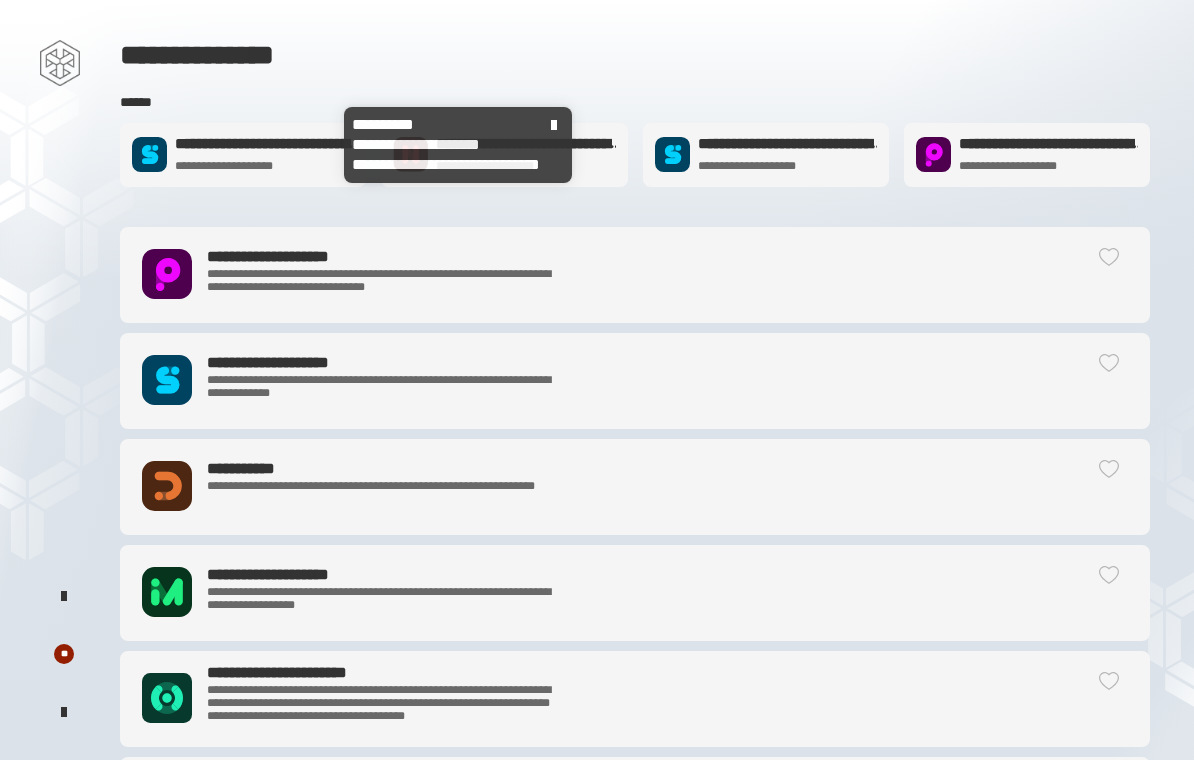 click 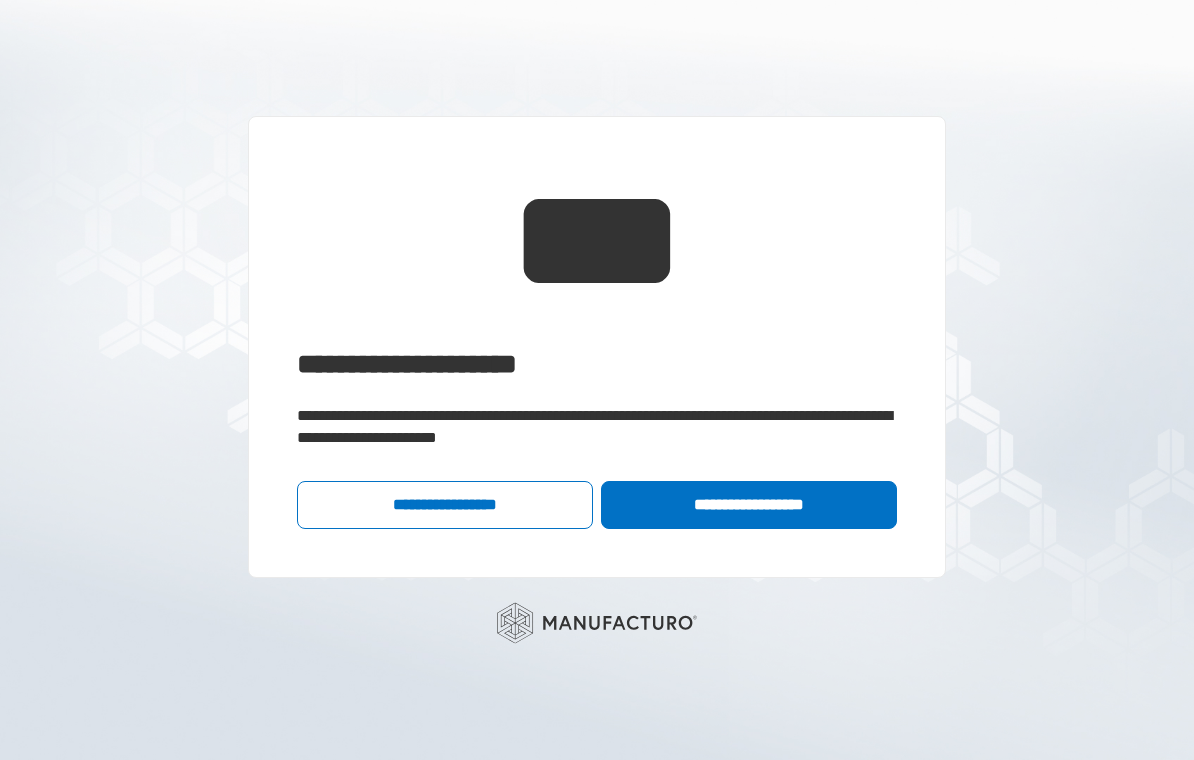 click on "**********" 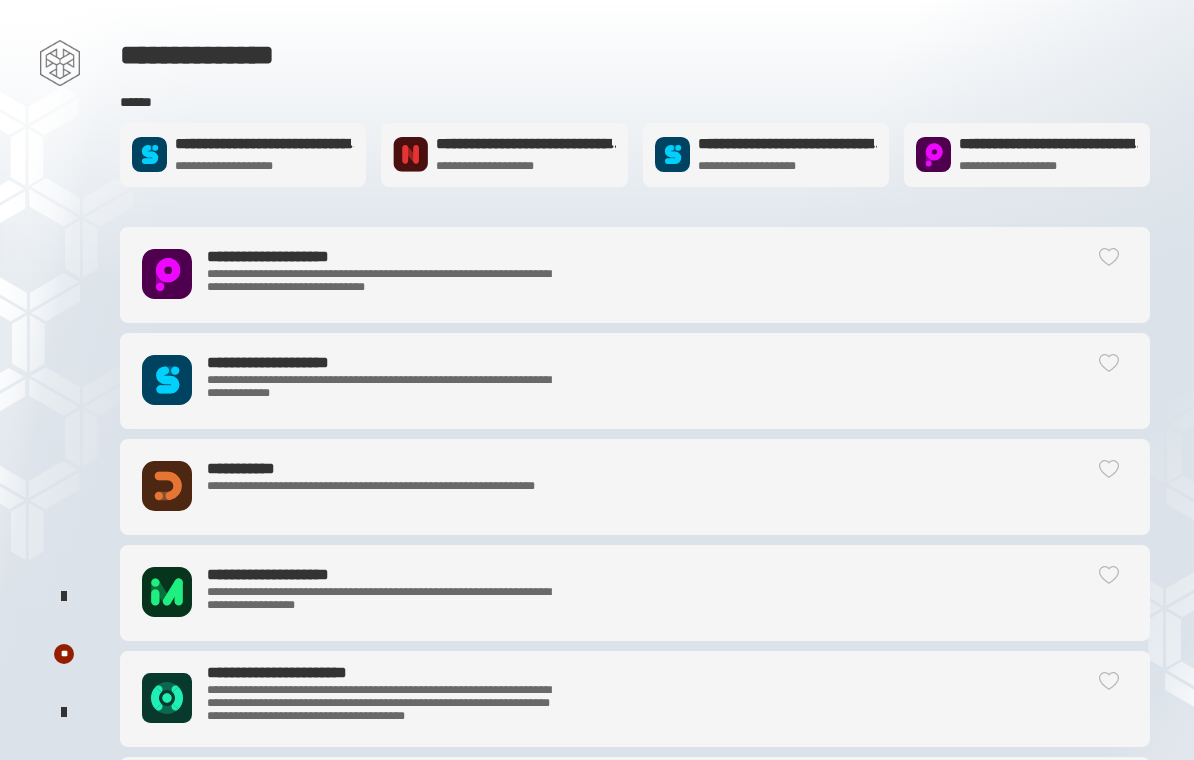 click on "**********" 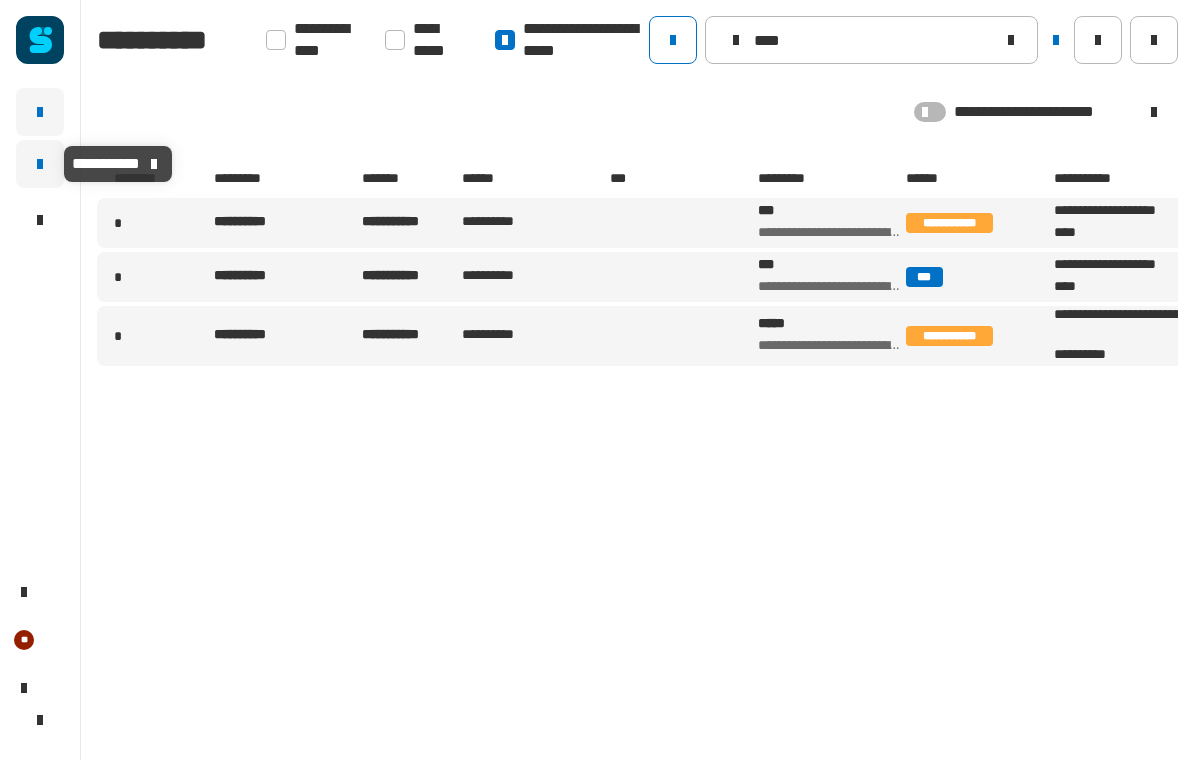 click 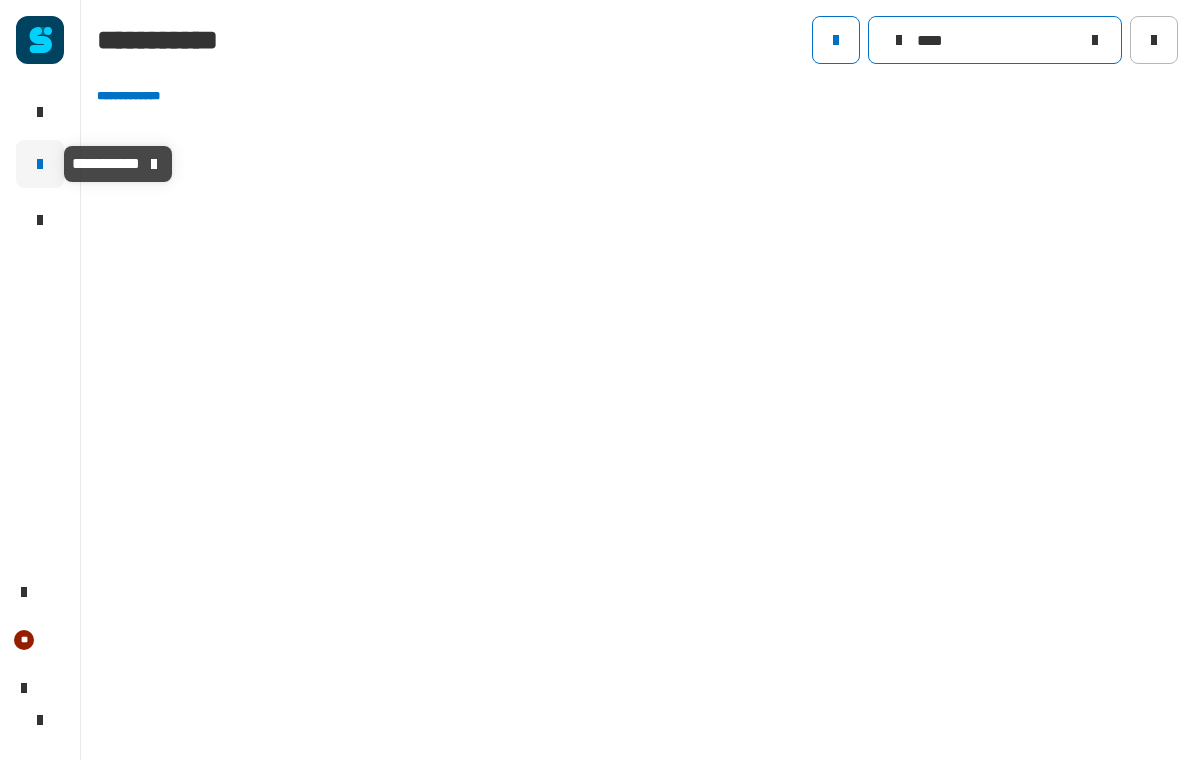 click on "****" 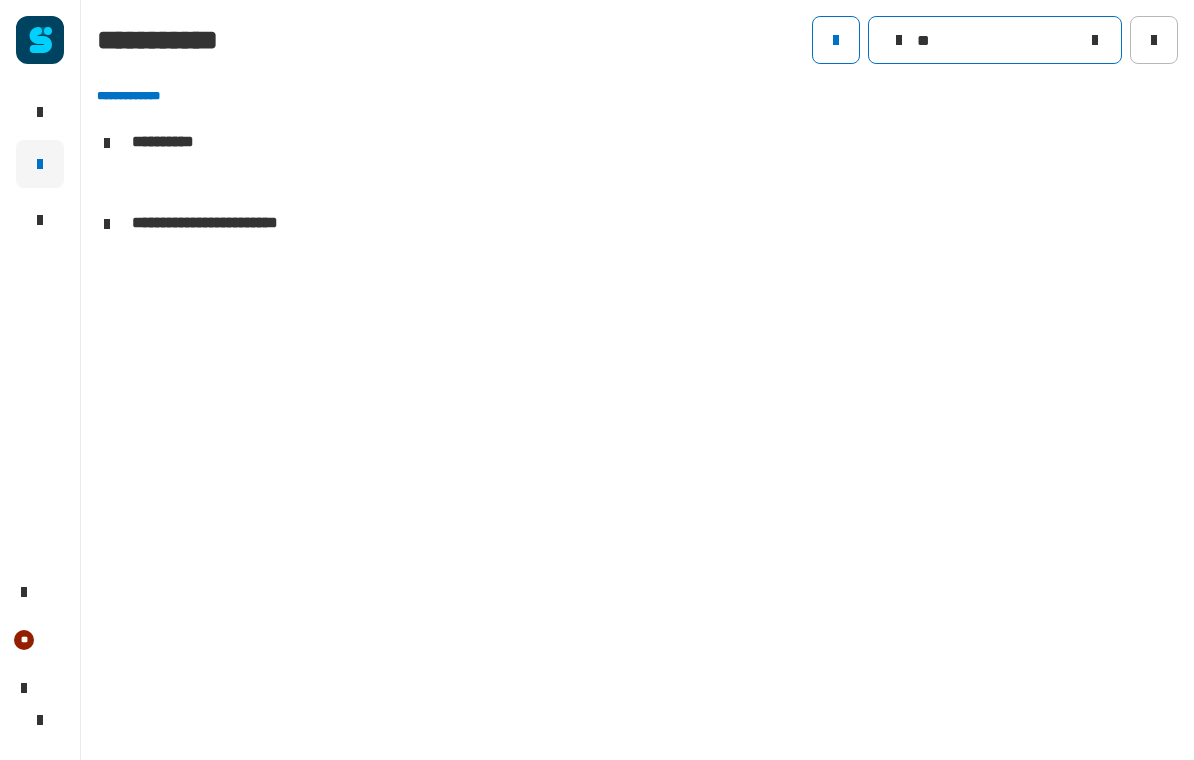 scroll, scrollTop: 1, scrollLeft: 0, axis: vertical 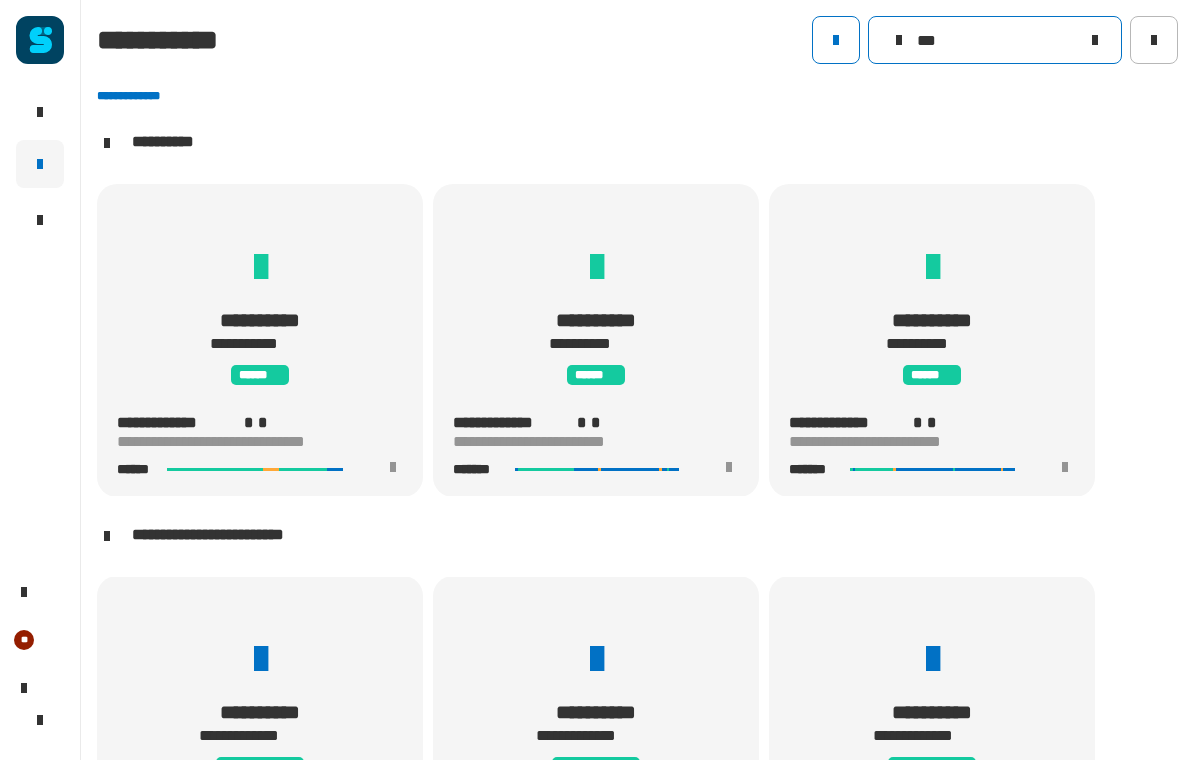 click on "***" 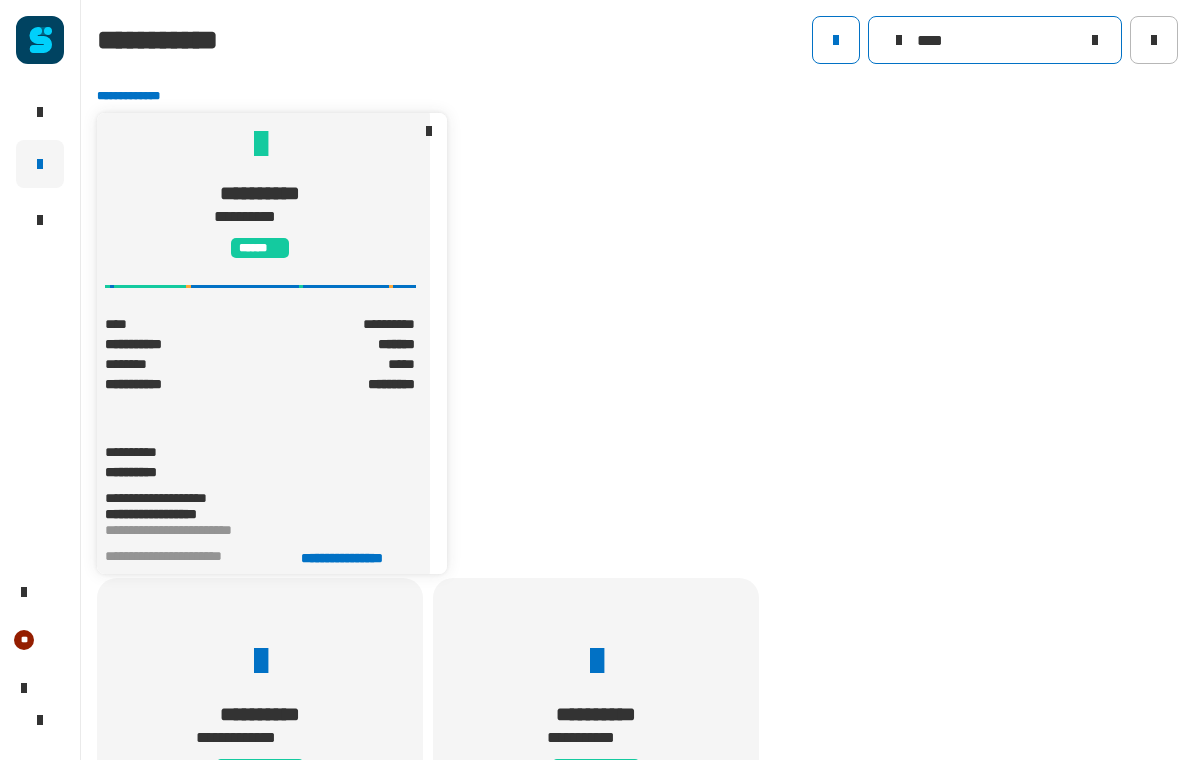 type on "****" 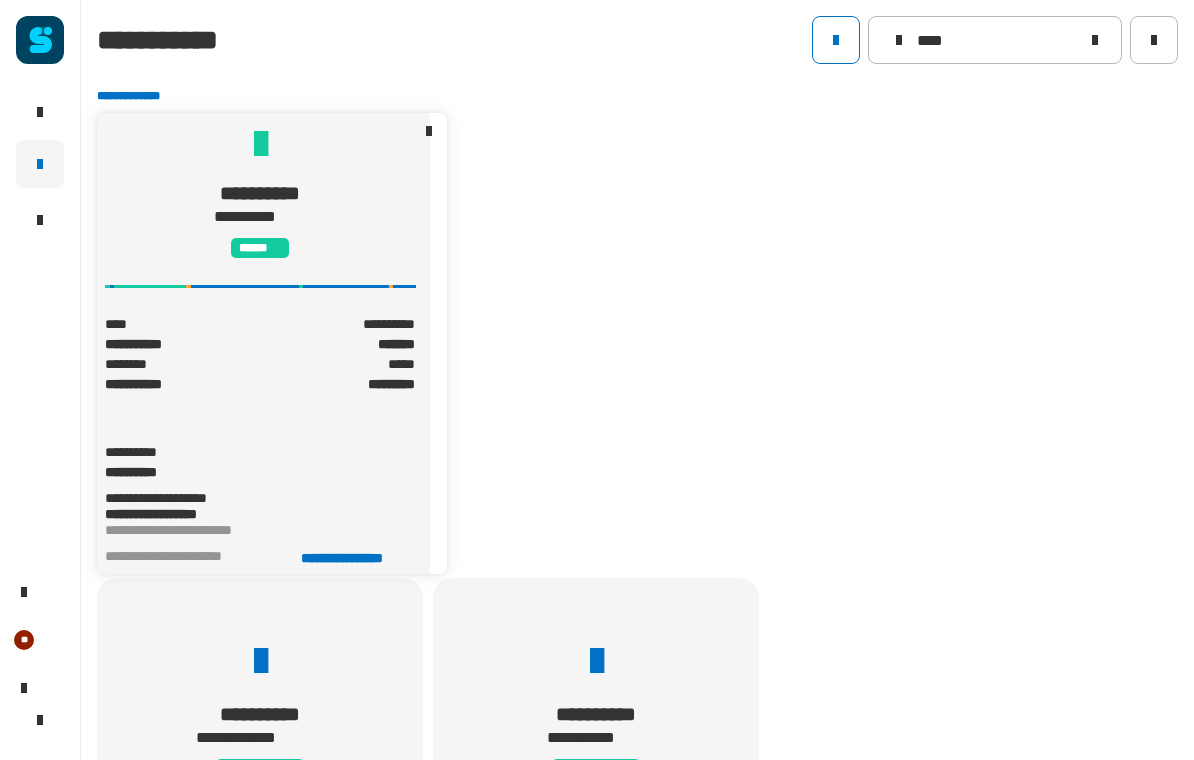 click on "**********" 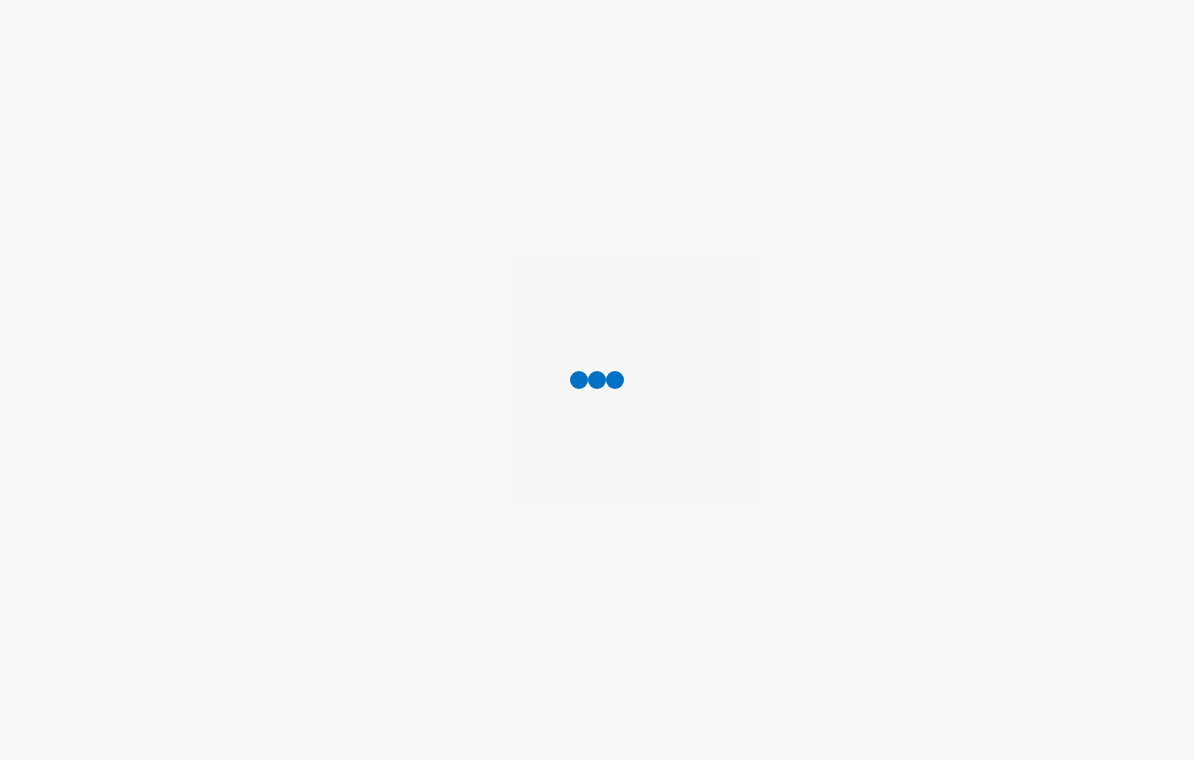 scroll, scrollTop: 0, scrollLeft: 0, axis: both 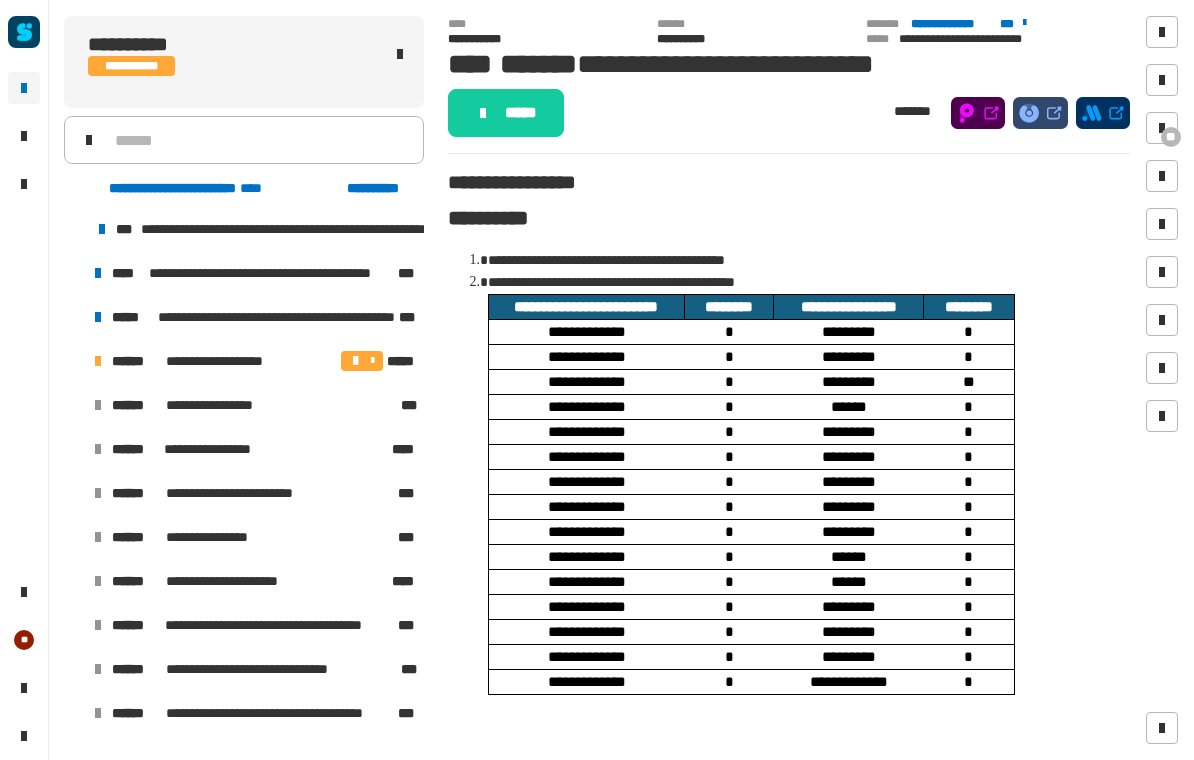 click on "**********" 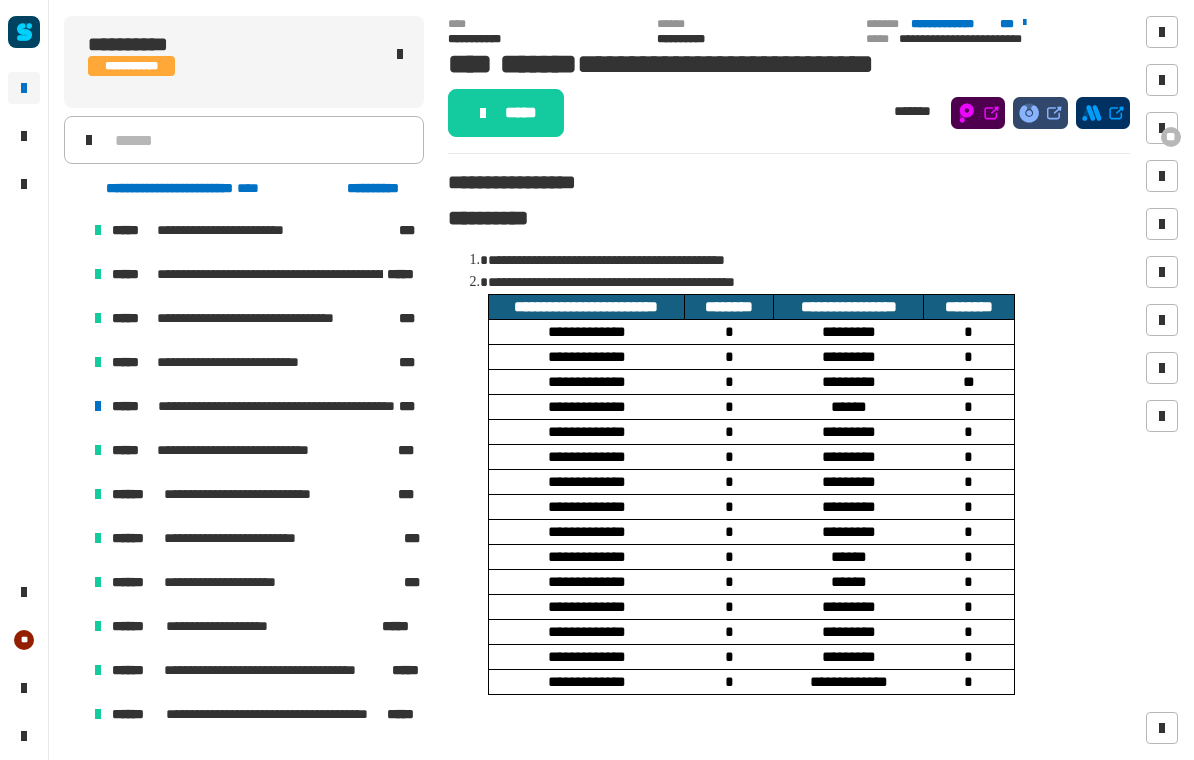 scroll, scrollTop: 392, scrollLeft: 0, axis: vertical 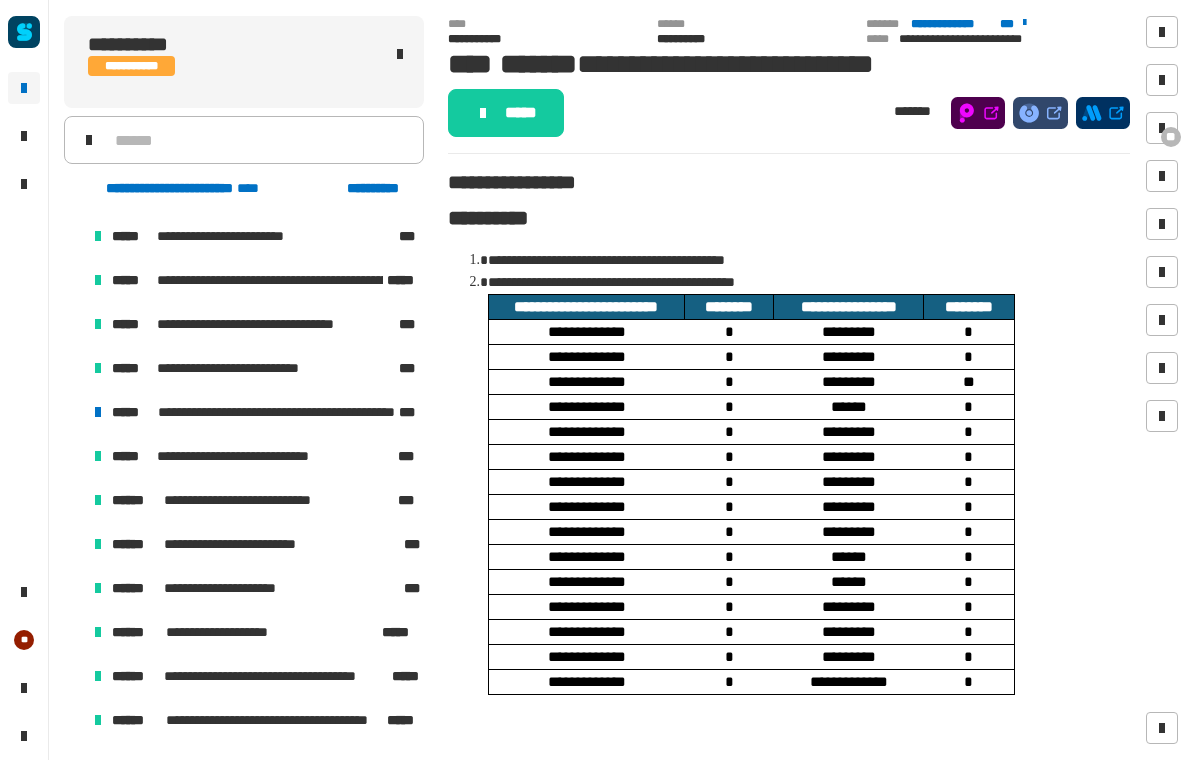 click on "**********" 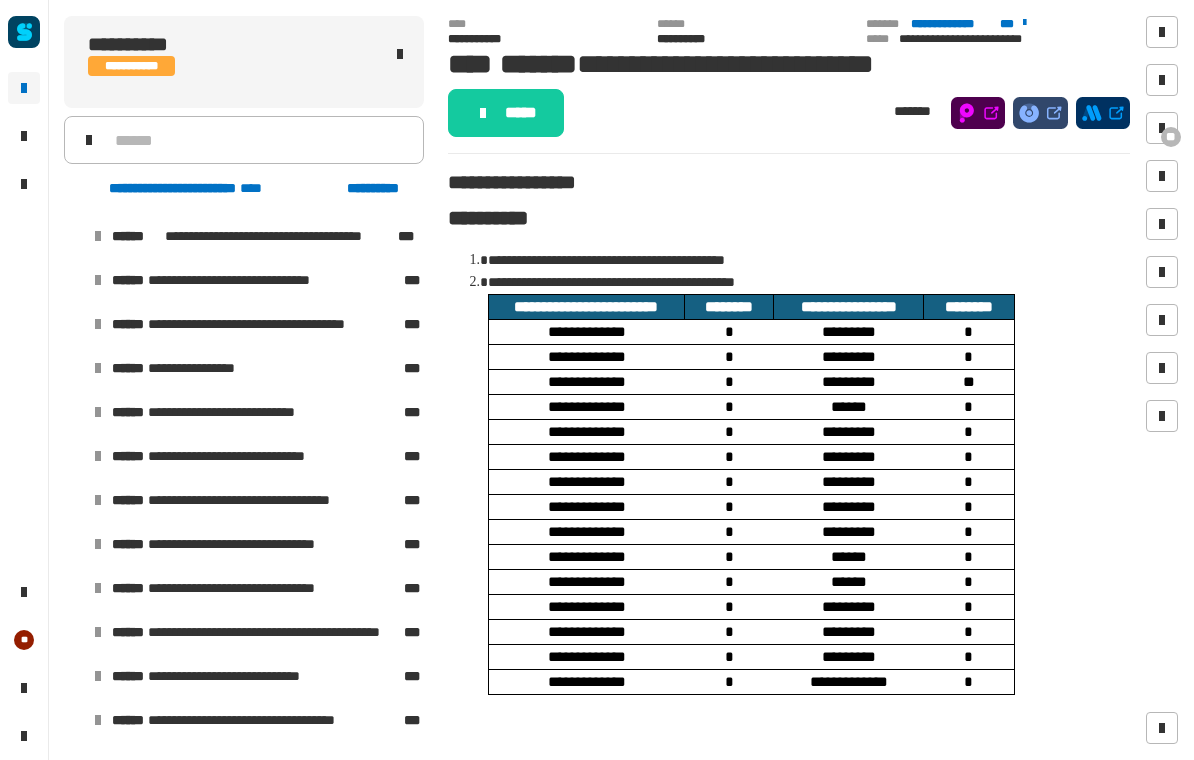 scroll, scrollTop: 0, scrollLeft: 0, axis: both 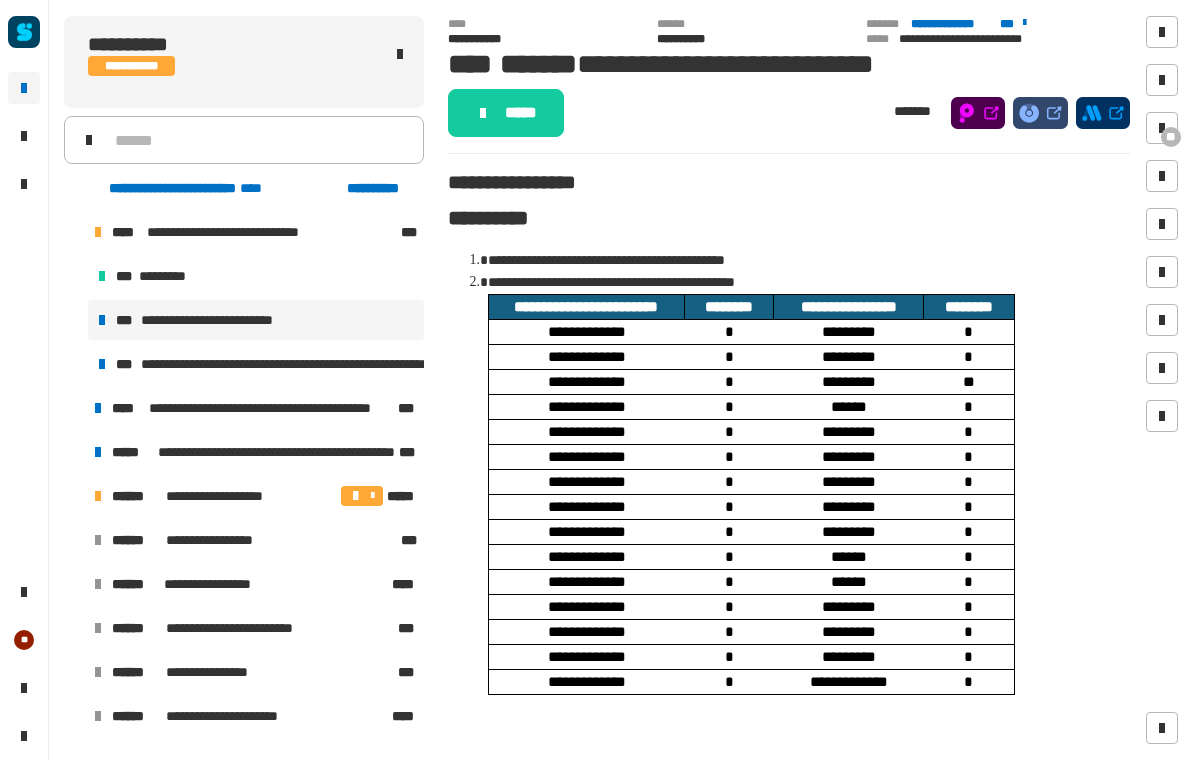 click on "**********" 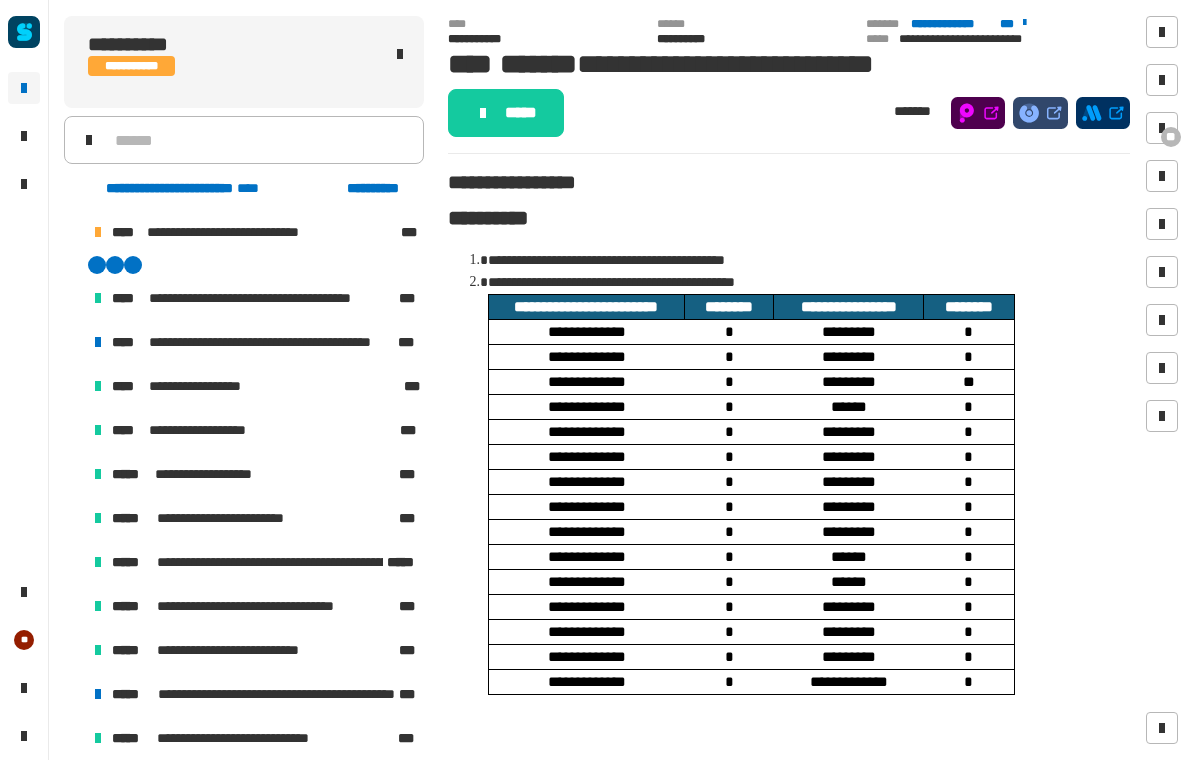 scroll, scrollTop: 0, scrollLeft: 0, axis: both 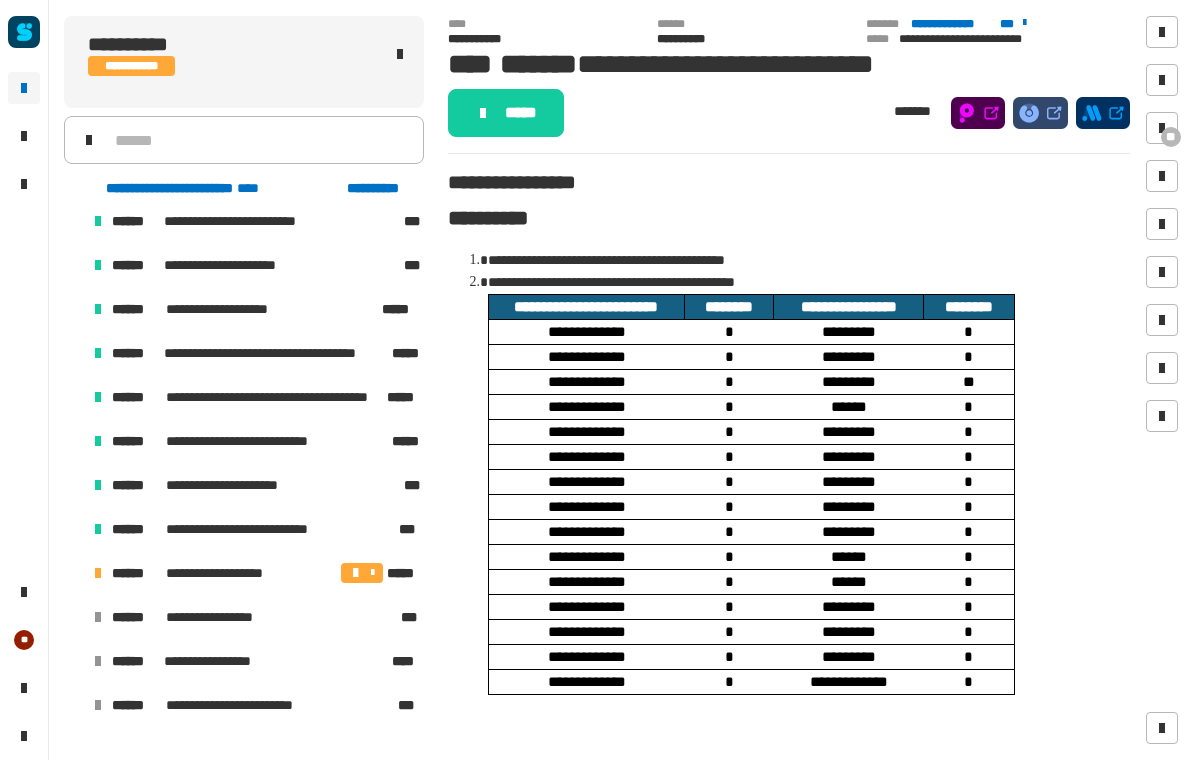 click at bounding box center [74, 573] 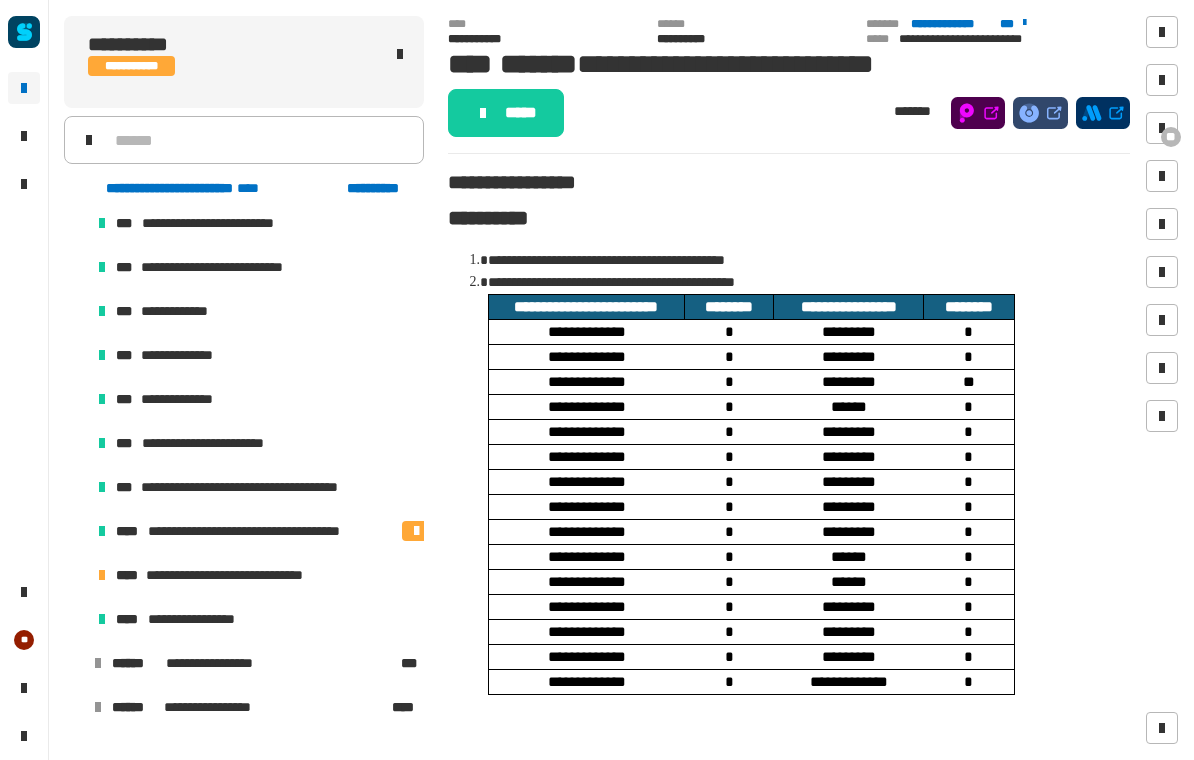 scroll, scrollTop: 1283, scrollLeft: 0, axis: vertical 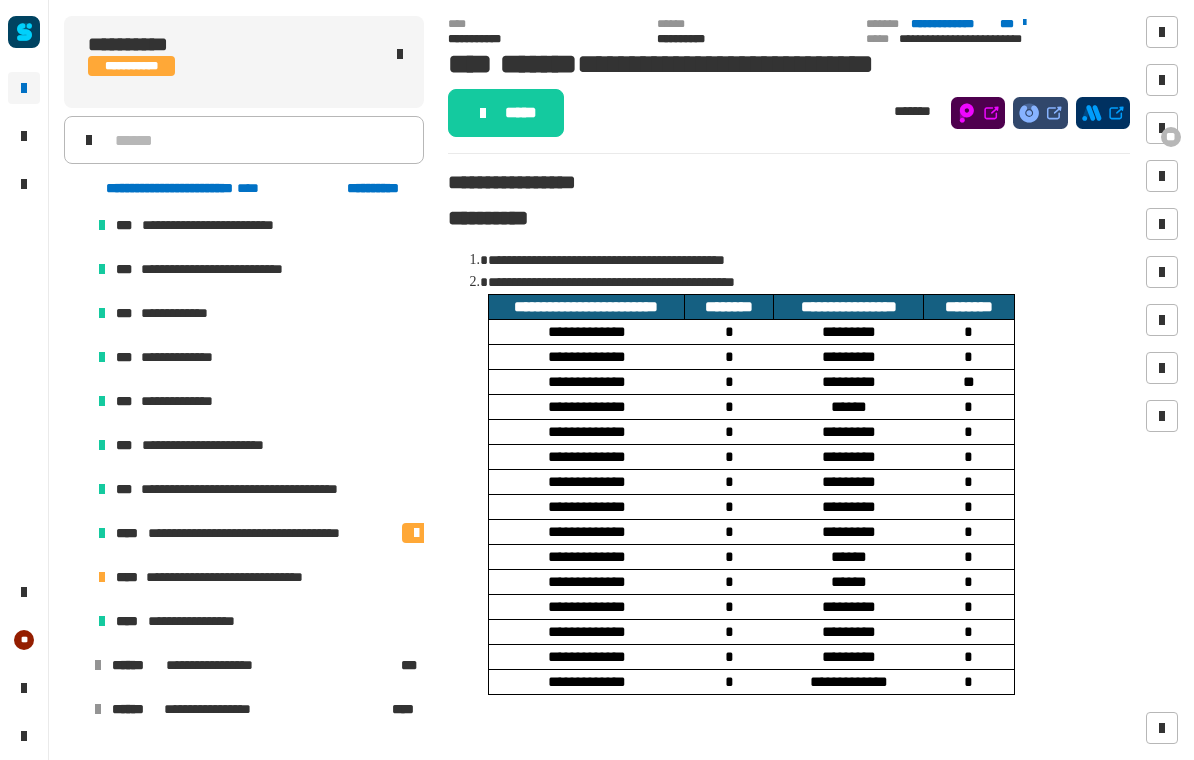 click on "**********" at bounding box center (273, 533) 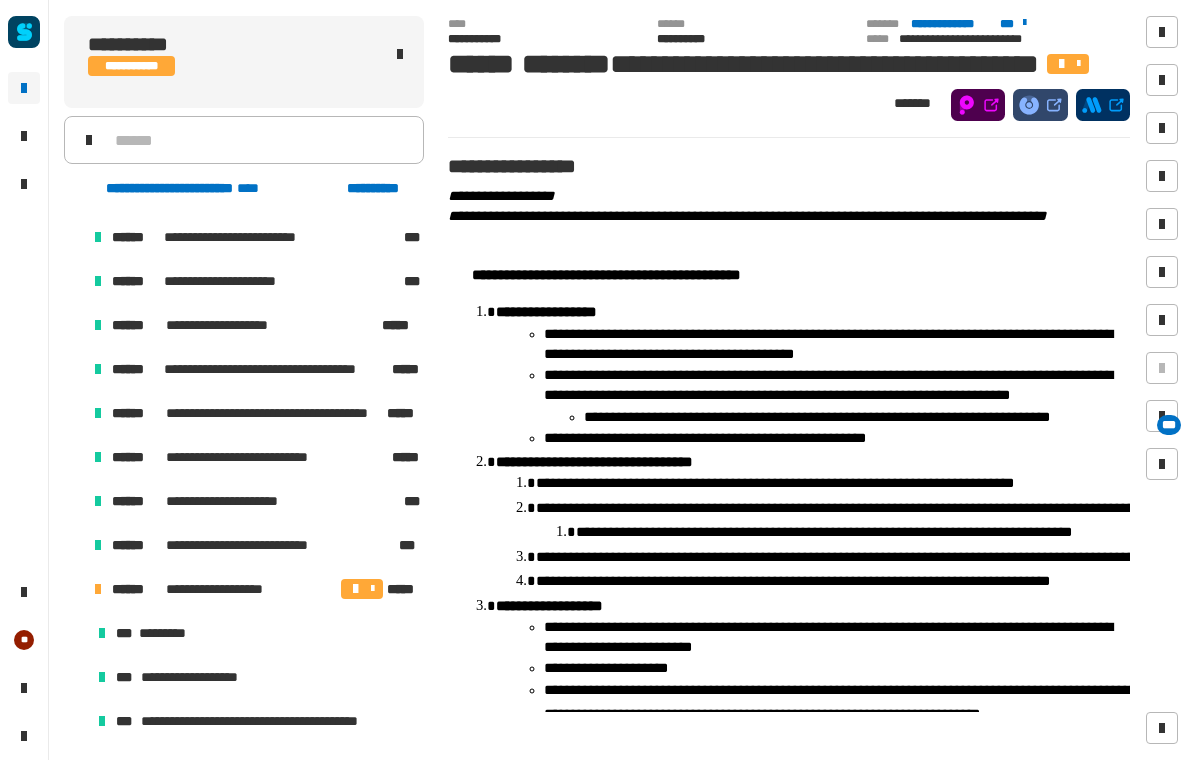 scroll, scrollTop: 700, scrollLeft: 0, axis: vertical 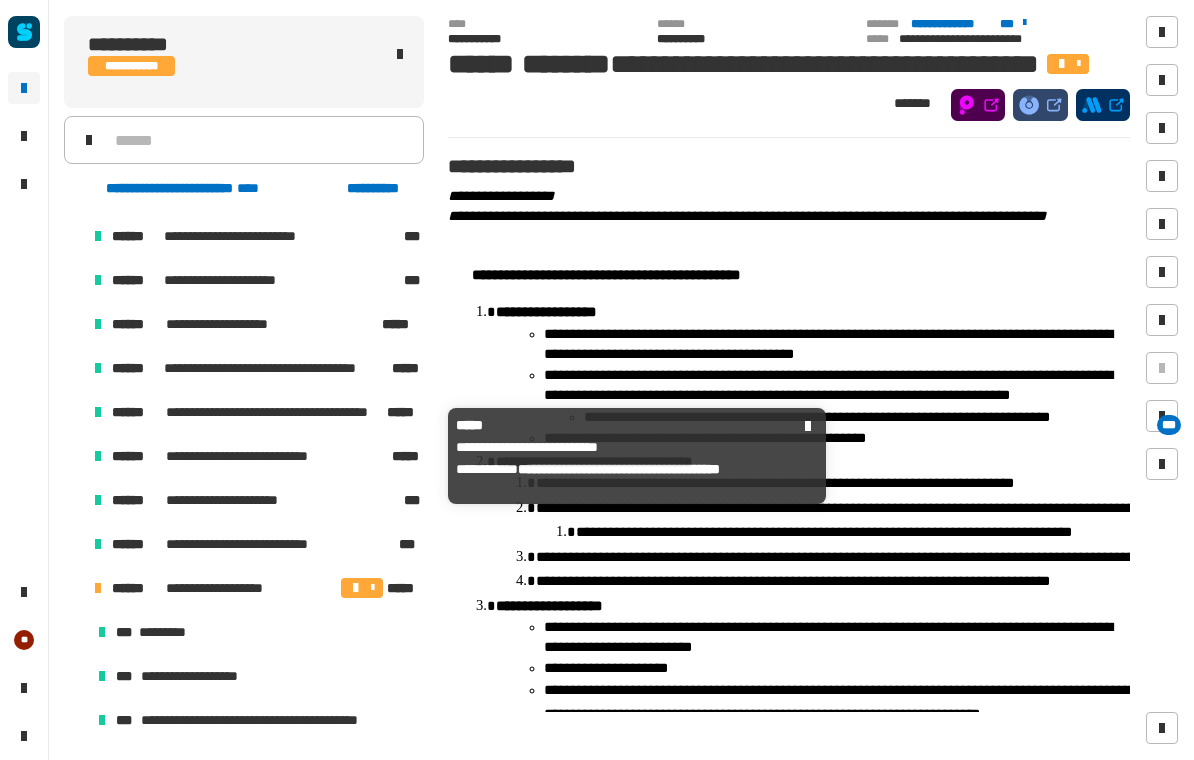 click on "******" at bounding box center [137, 456] 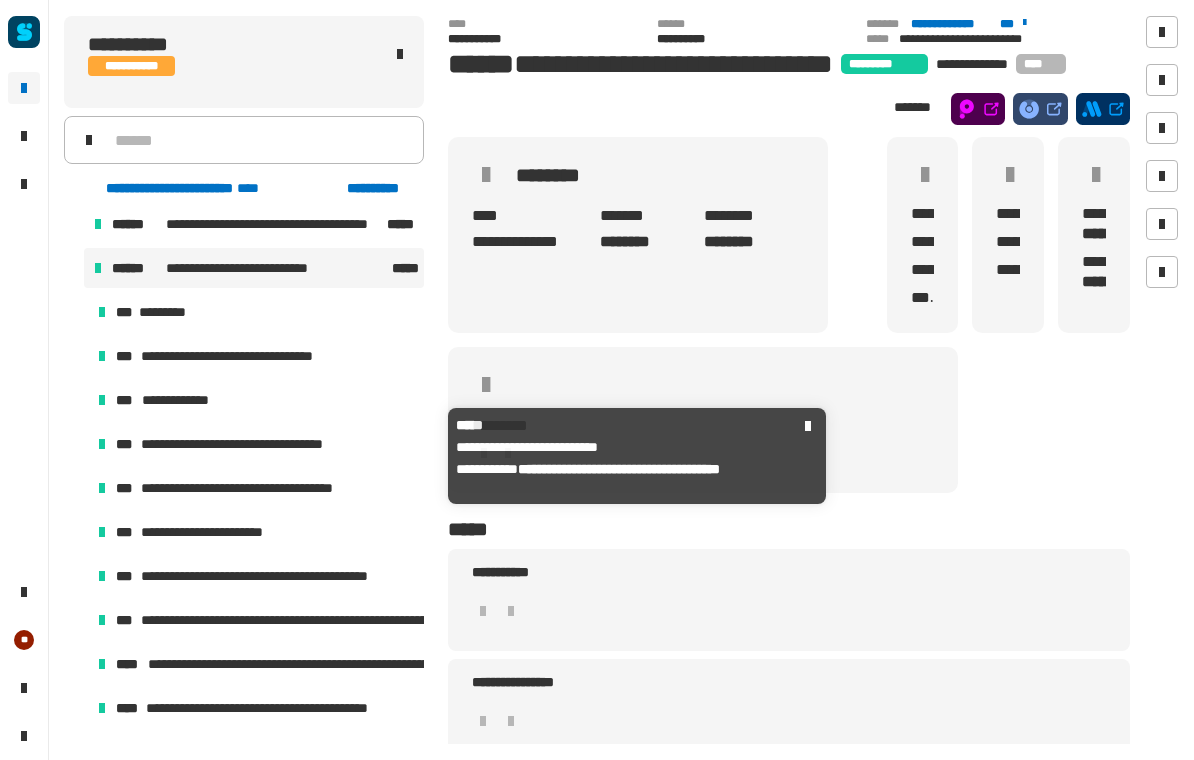 scroll, scrollTop: 772, scrollLeft: 0, axis: vertical 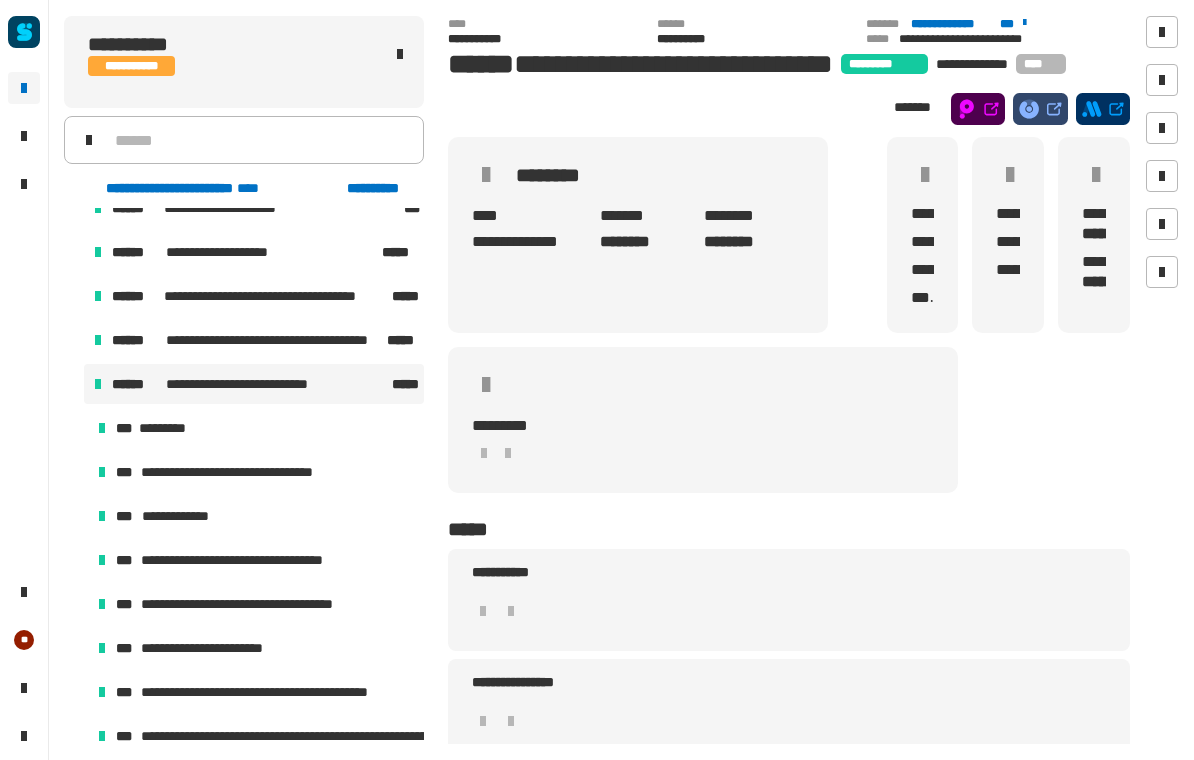 click at bounding box center (74, 384) 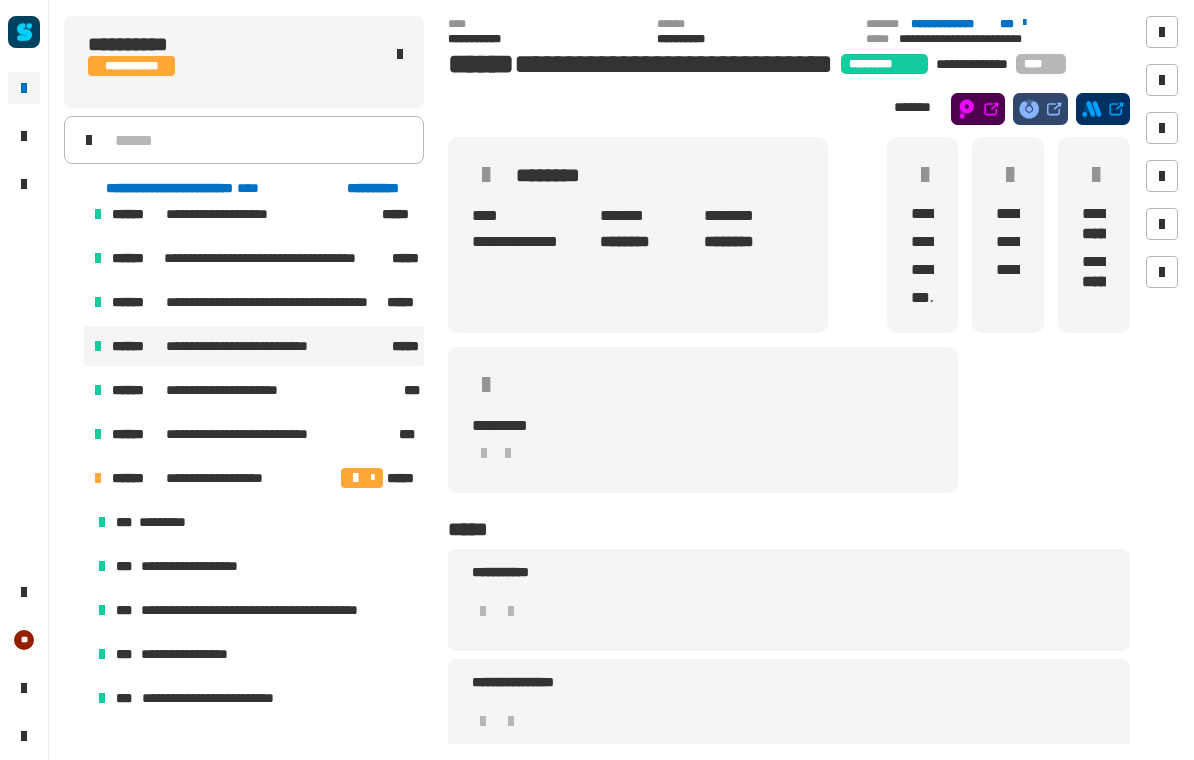 scroll, scrollTop: 822, scrollLeft: 0, axis: vertical 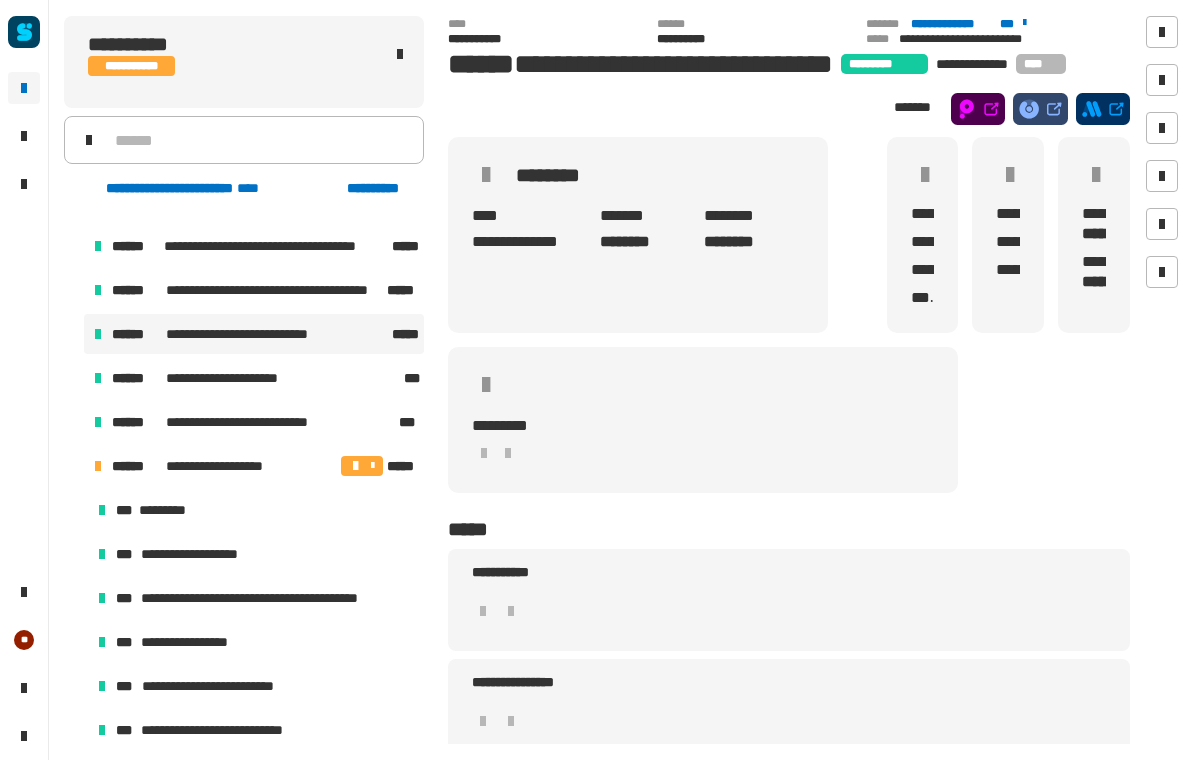 click at bounding box center [355, 466] 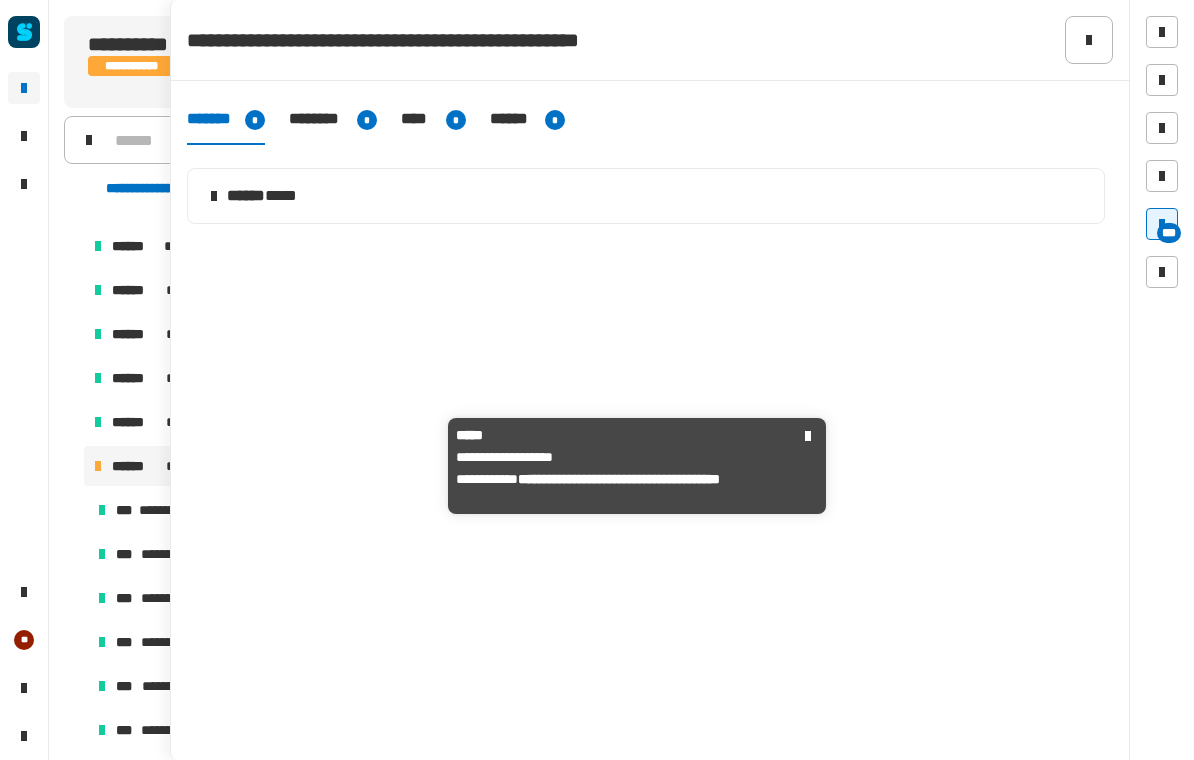 click 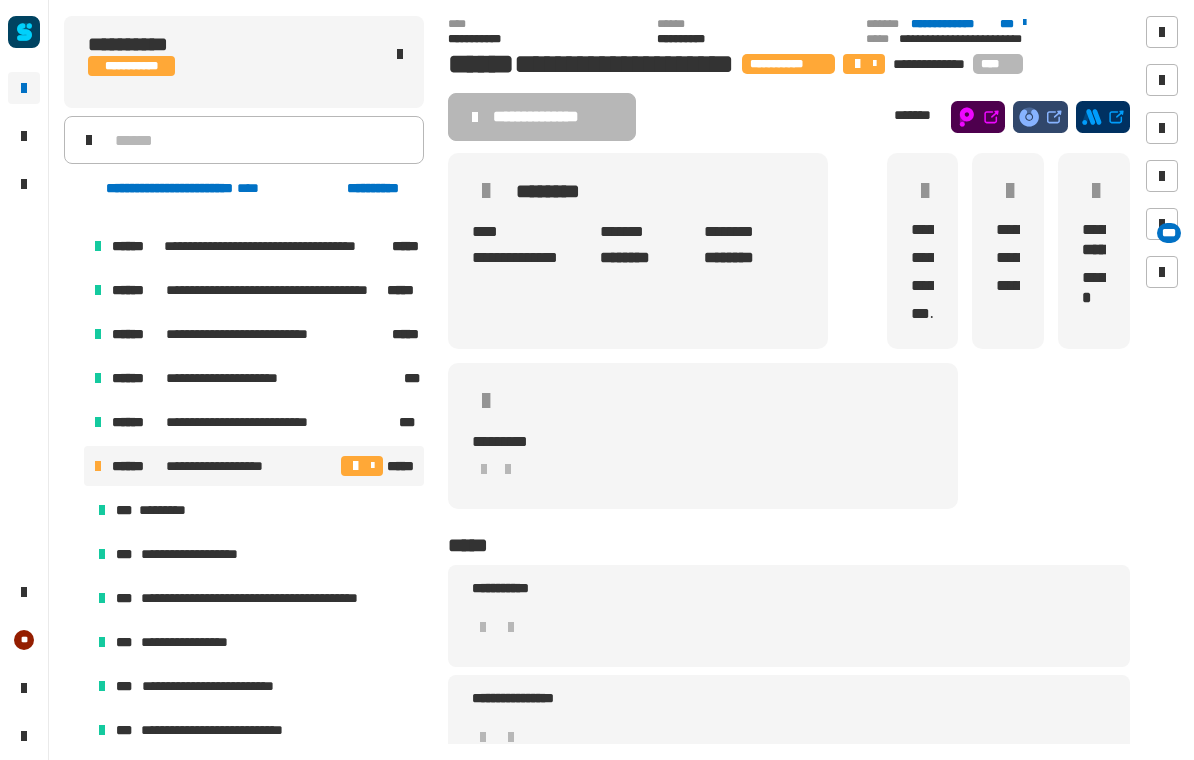 click on "***" at bounding box center (1169, 233) 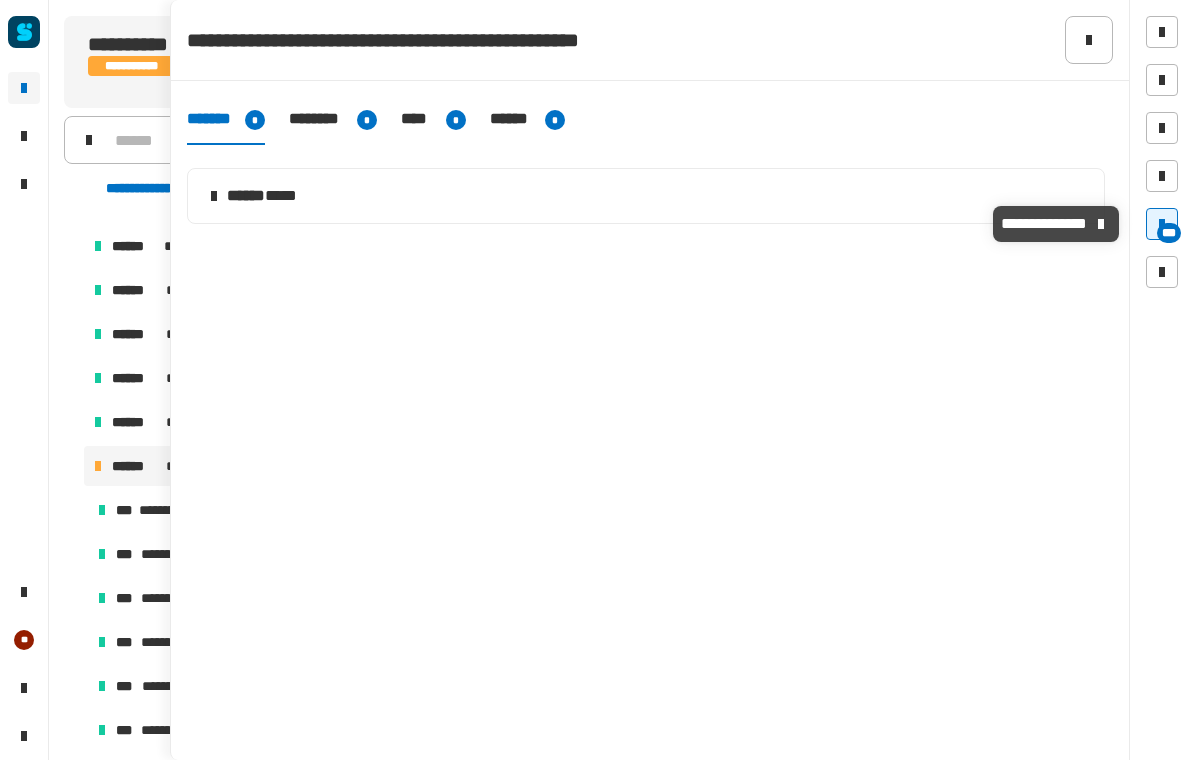 click 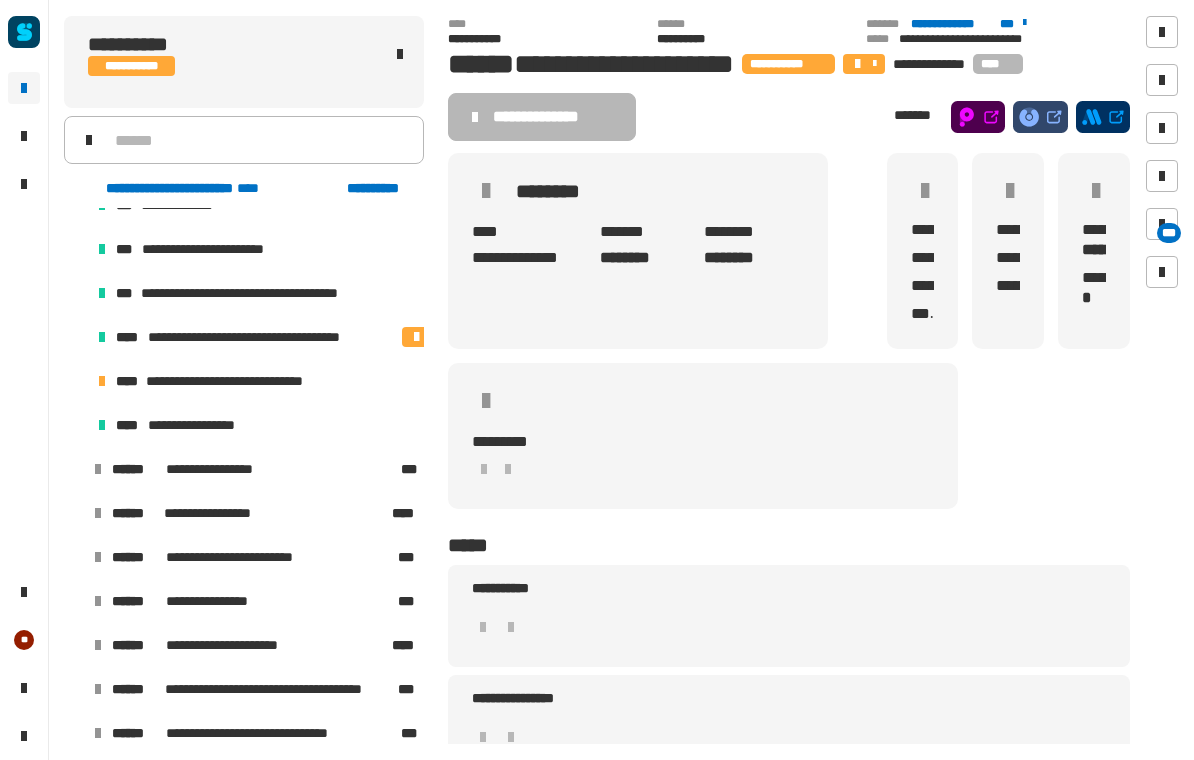 scroll, scrollTop: 1480, scrollLeft: 0, axis: vertical 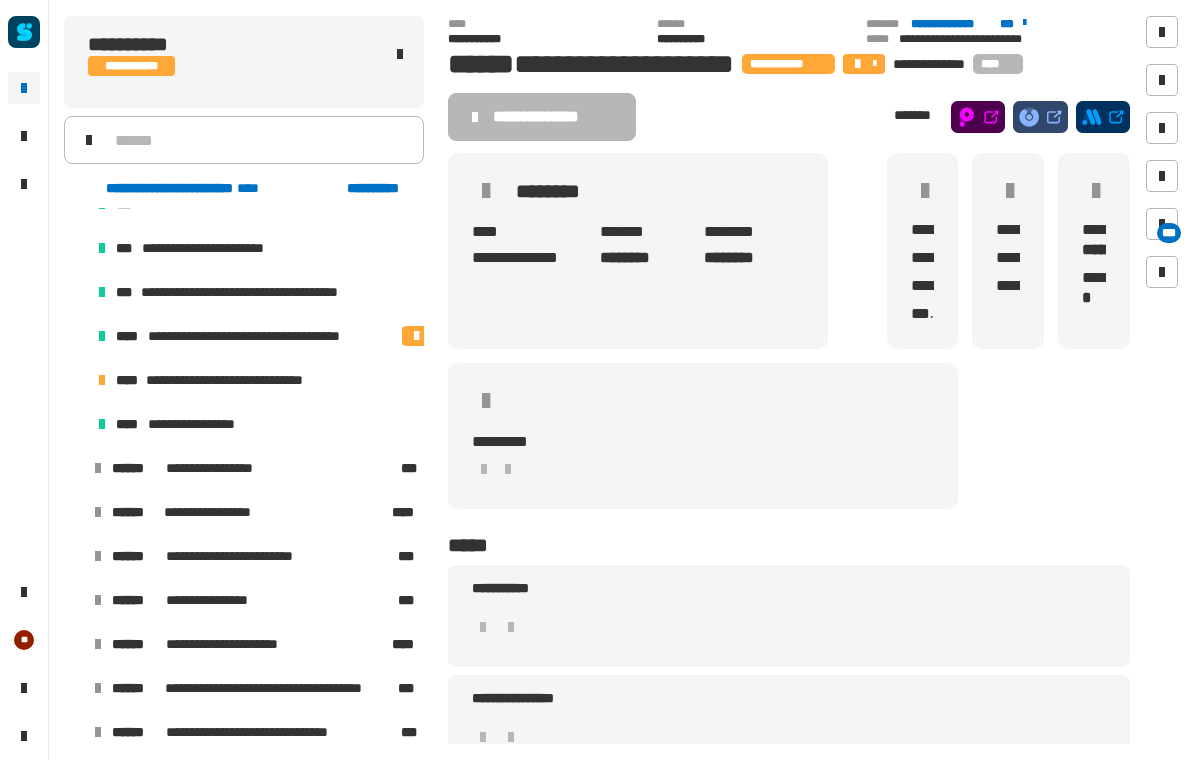click on "**********" at bounding box center [256, 380] 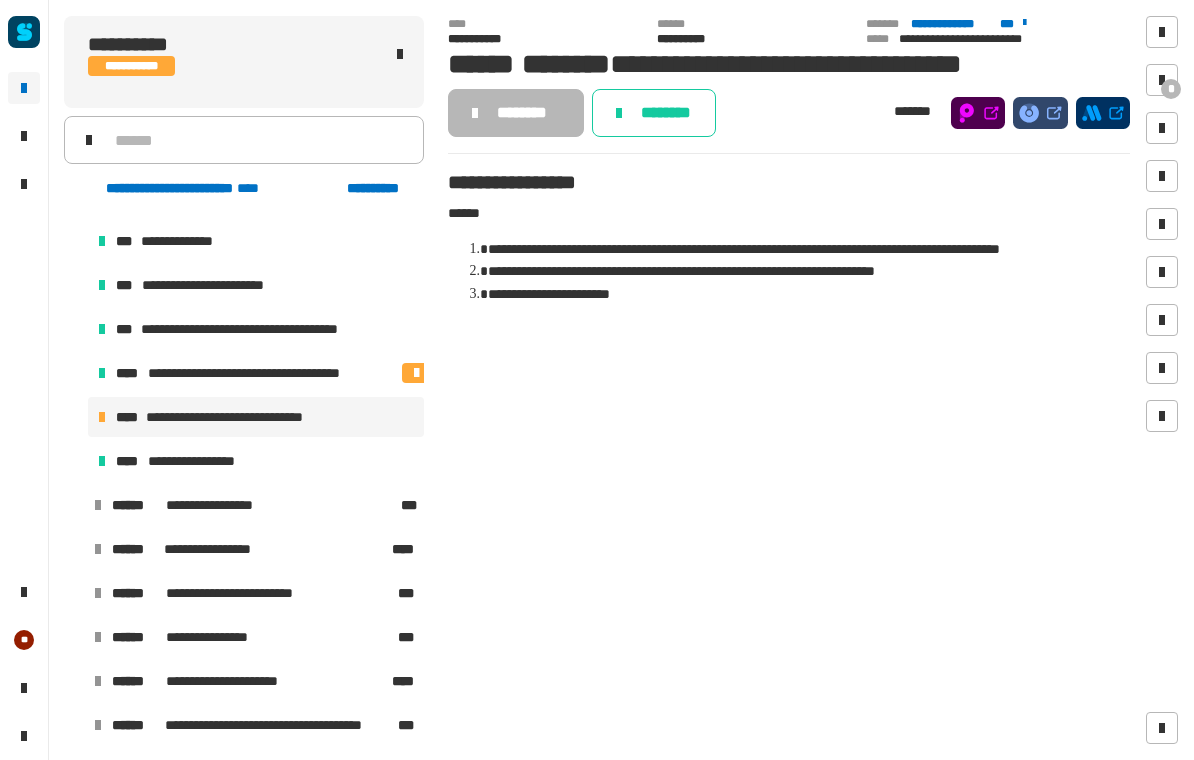scroll, scrollTop: 1444, scrollLeft: 0, axis: vertical 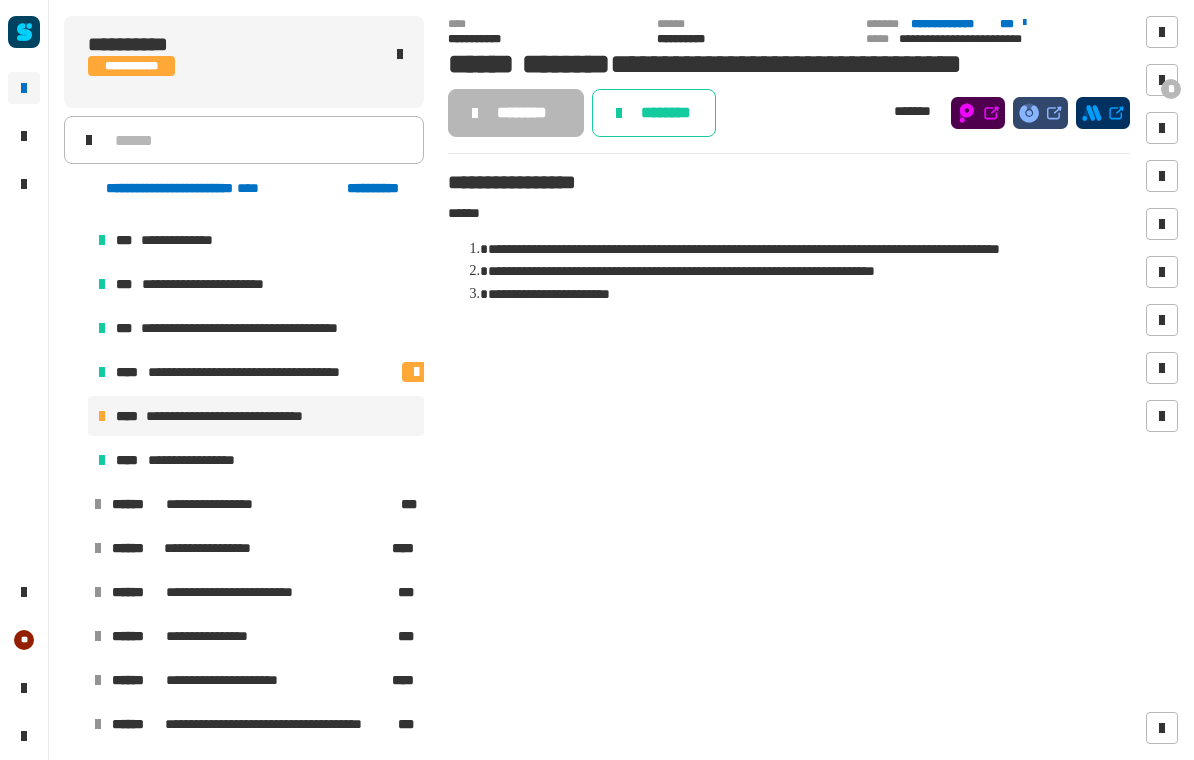 click on "**********" at bounding box center [234, 416] 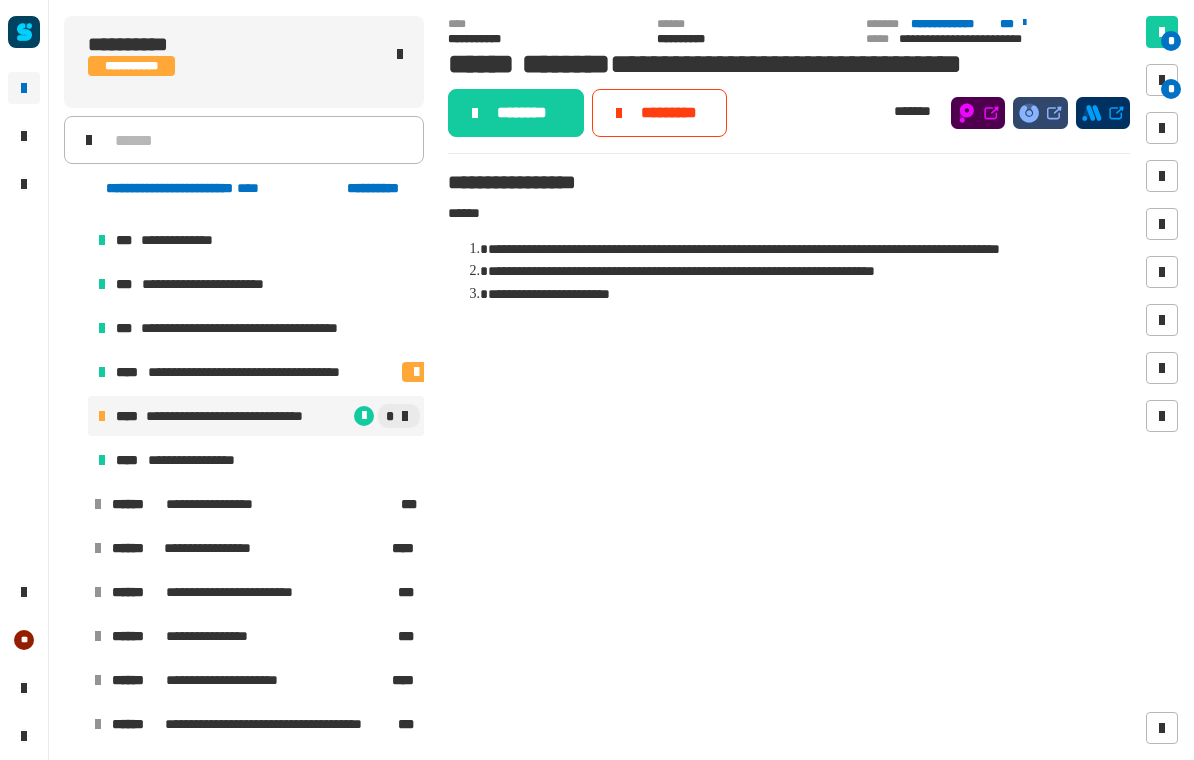click on "********" 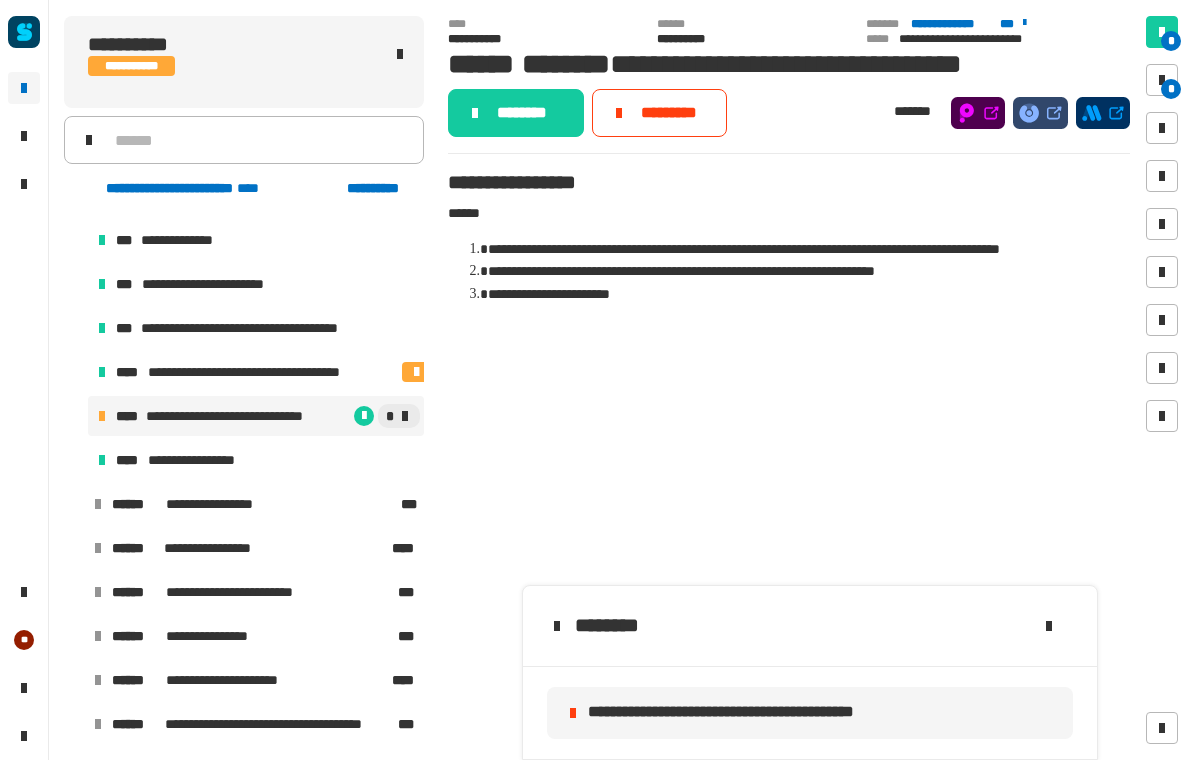 click on "********" 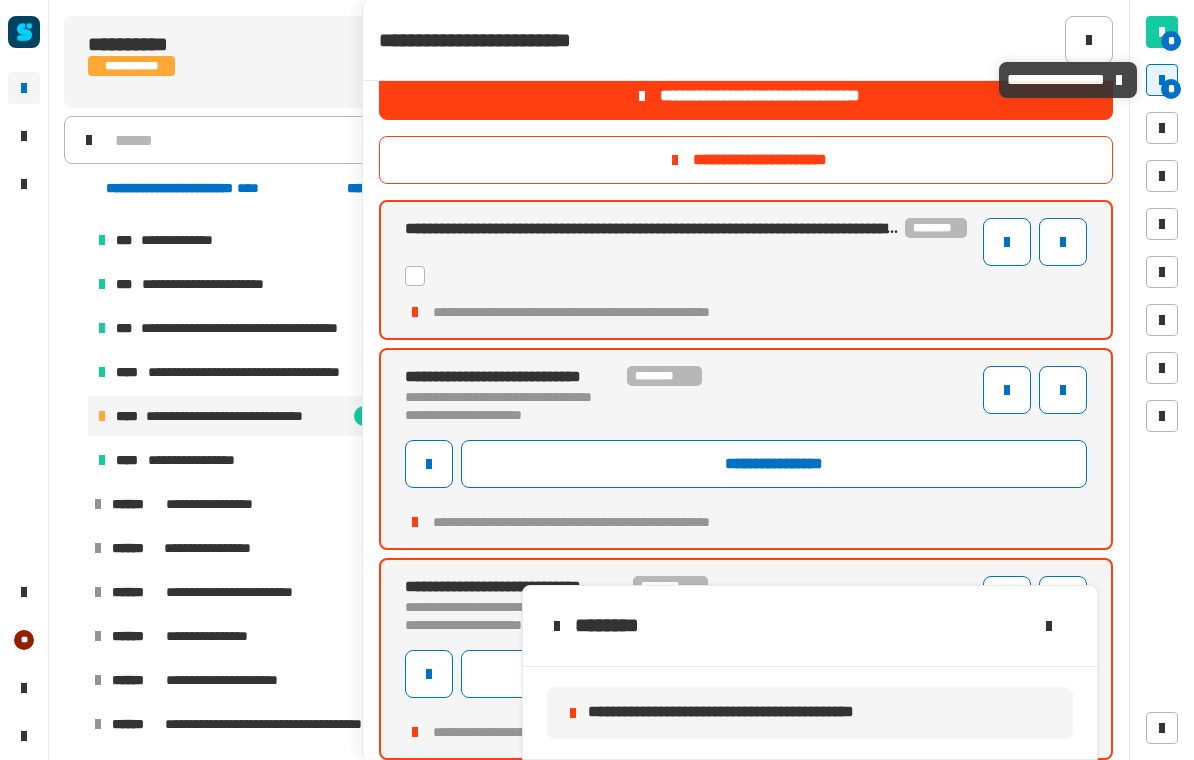 scroll, scrollTop: 25, scrollLeft: 0, axis: vertical 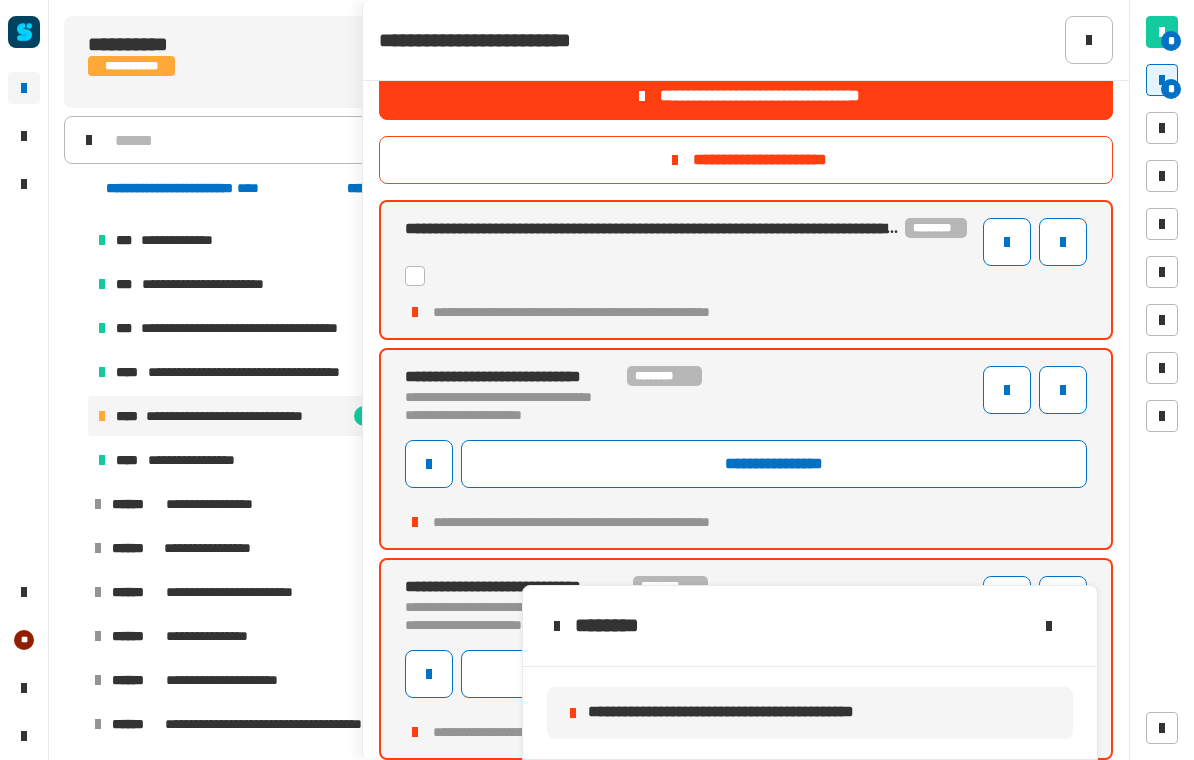 click 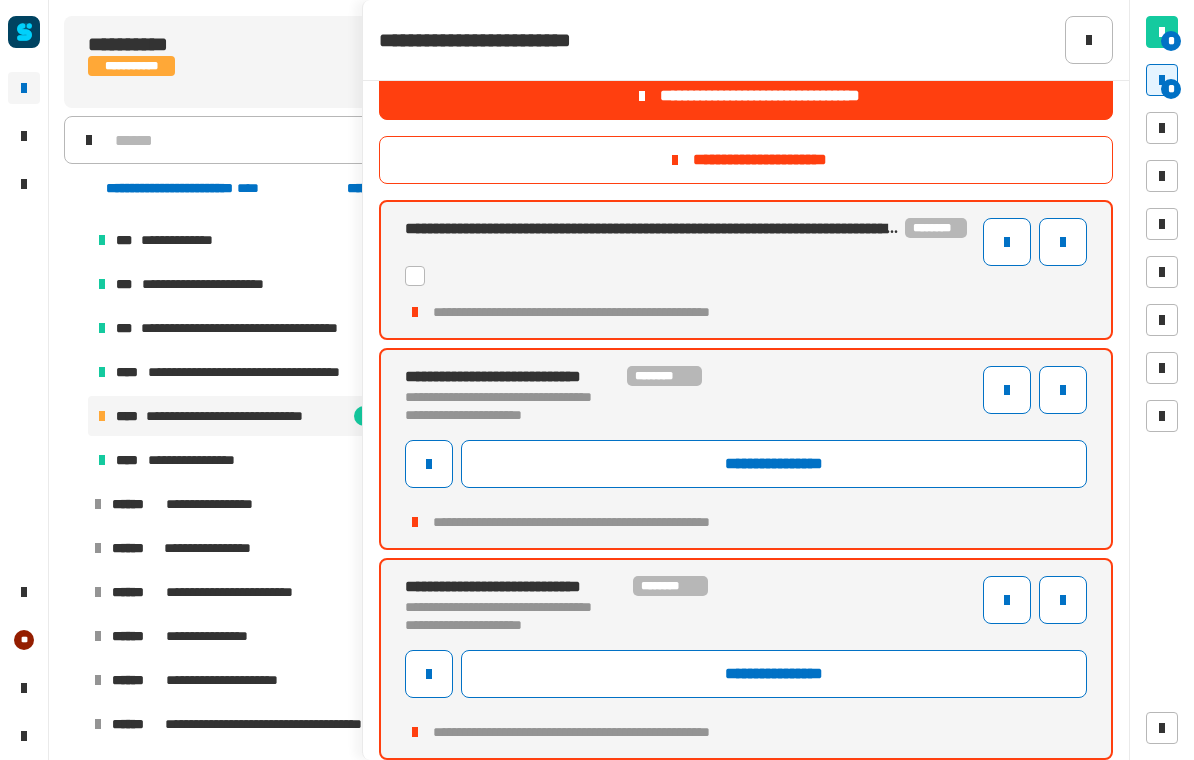 click 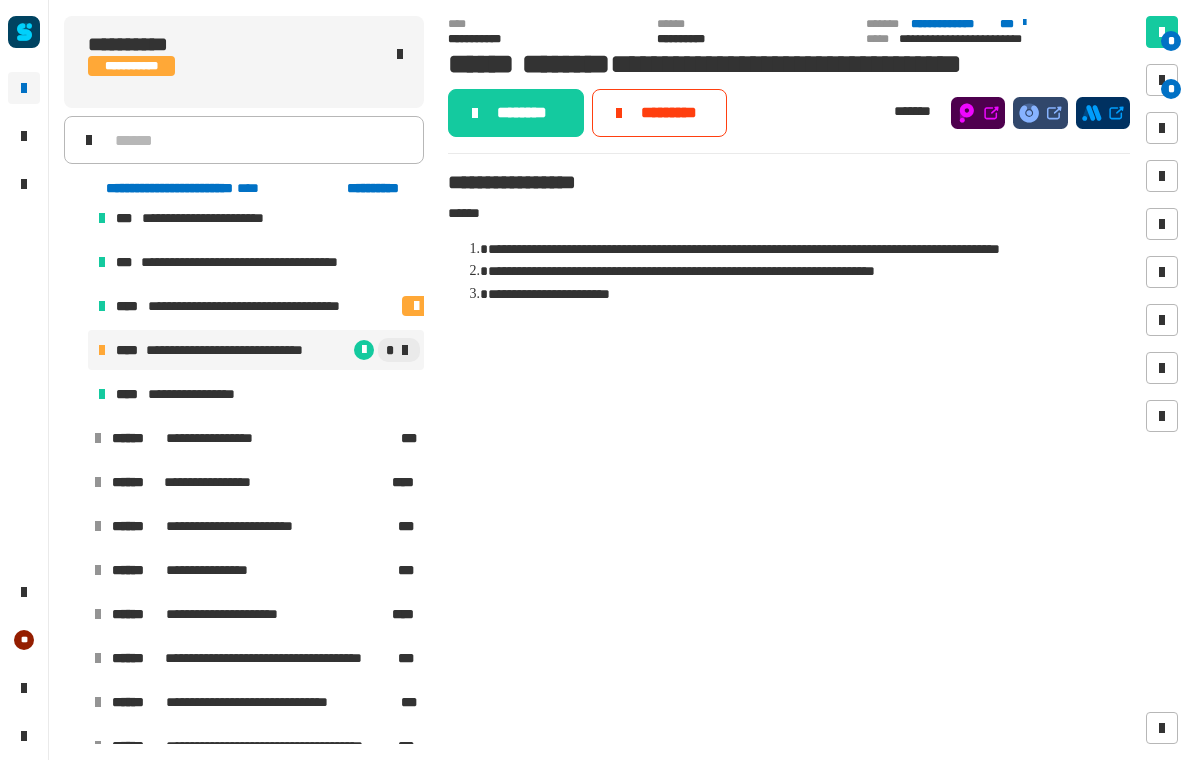 scroll, scrollTop: 1506, scrollLeft: 0, axis: vertical 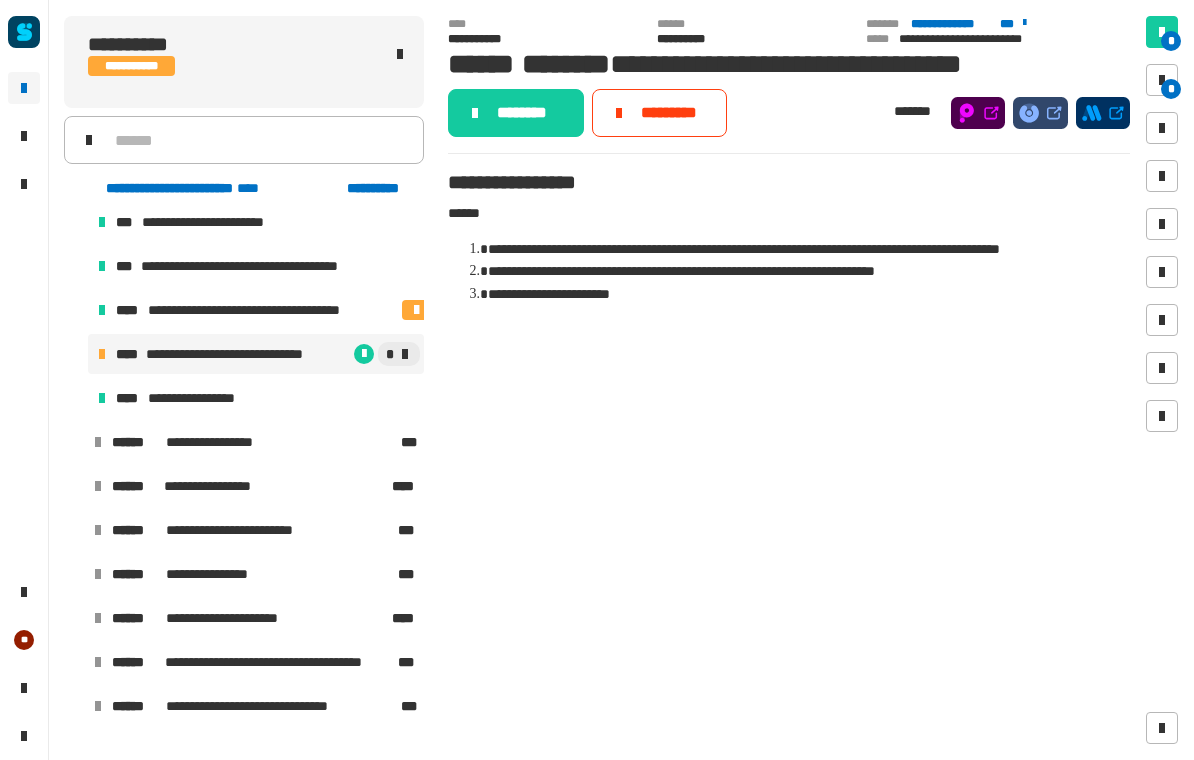 click on "*" at bounding box center [1171, 89] 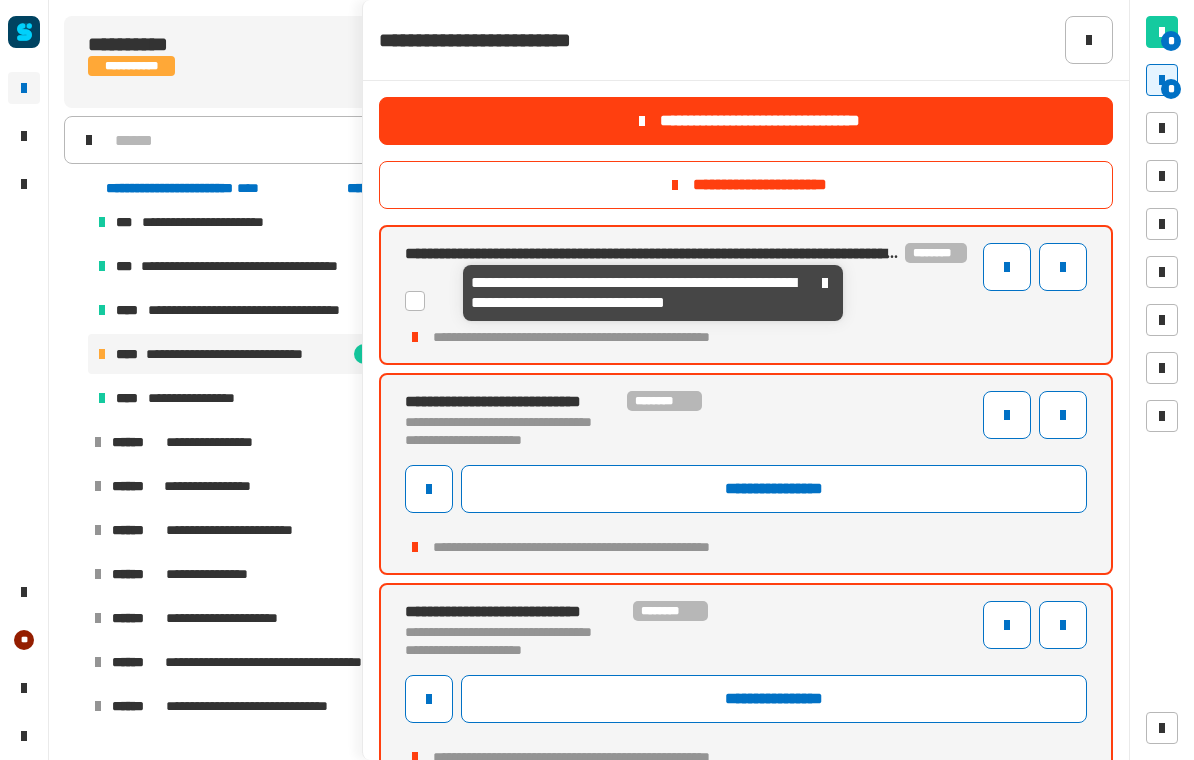click 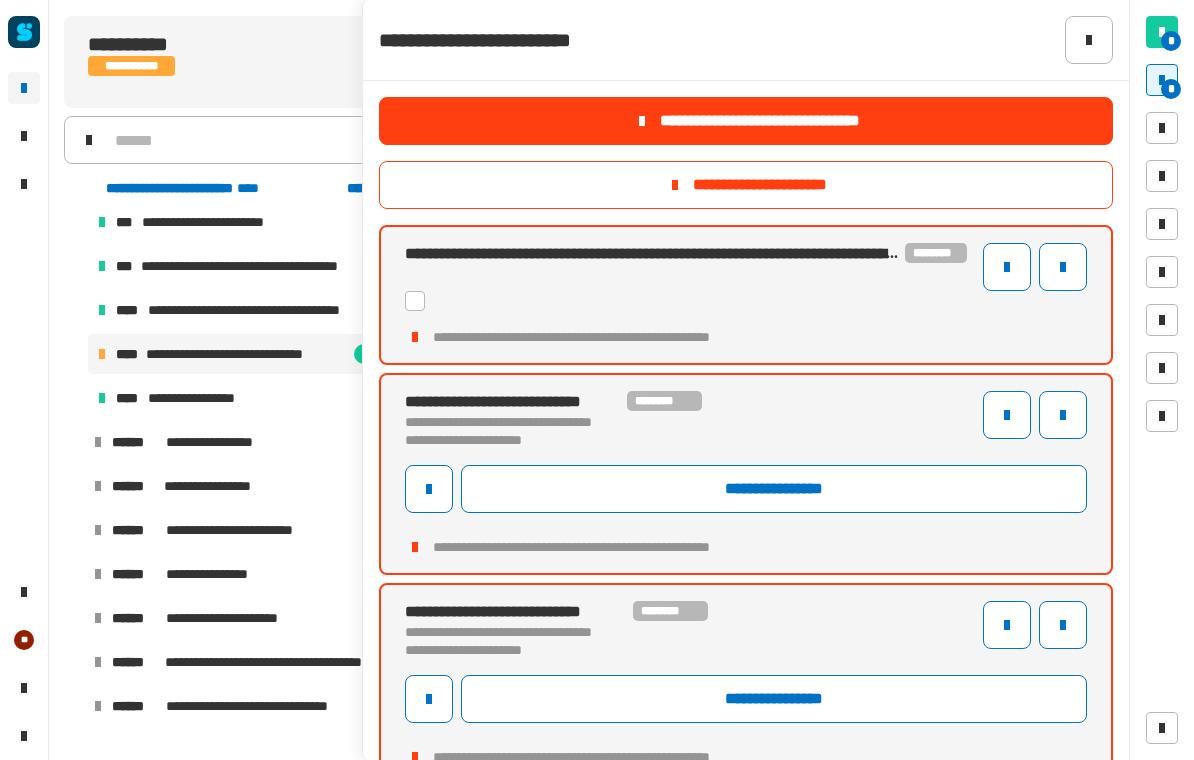click 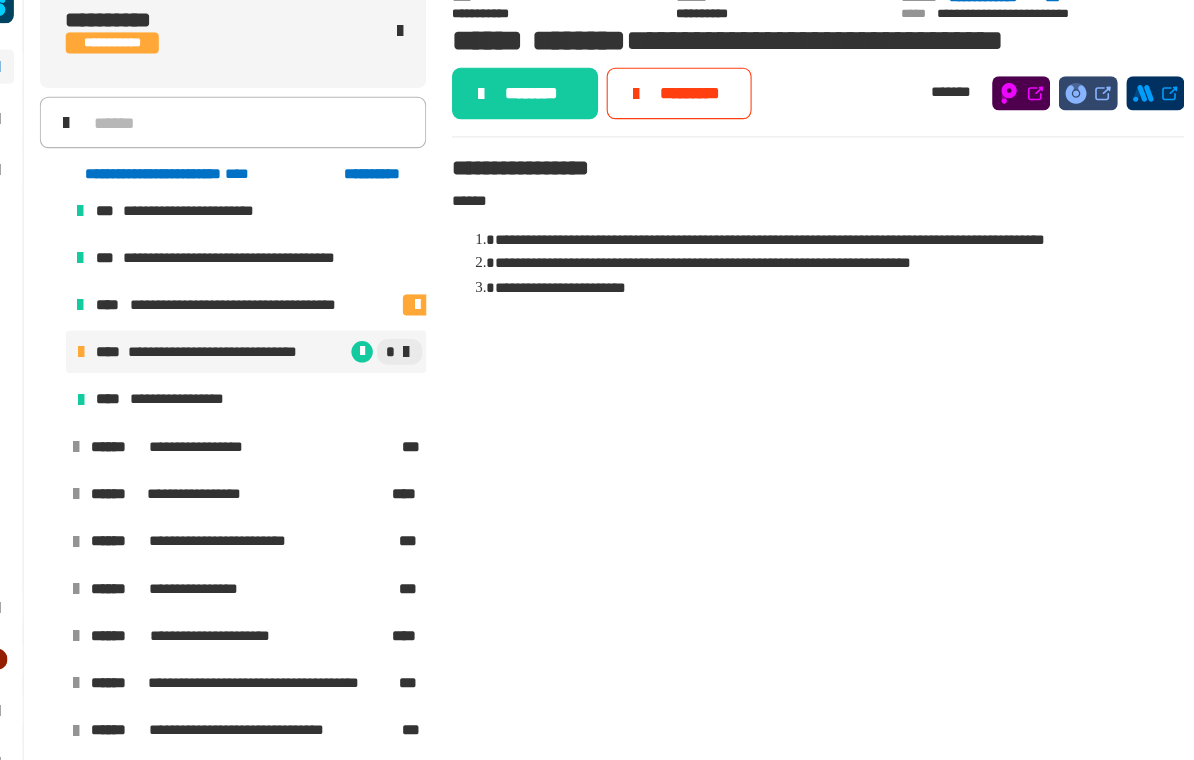 click on "**********" 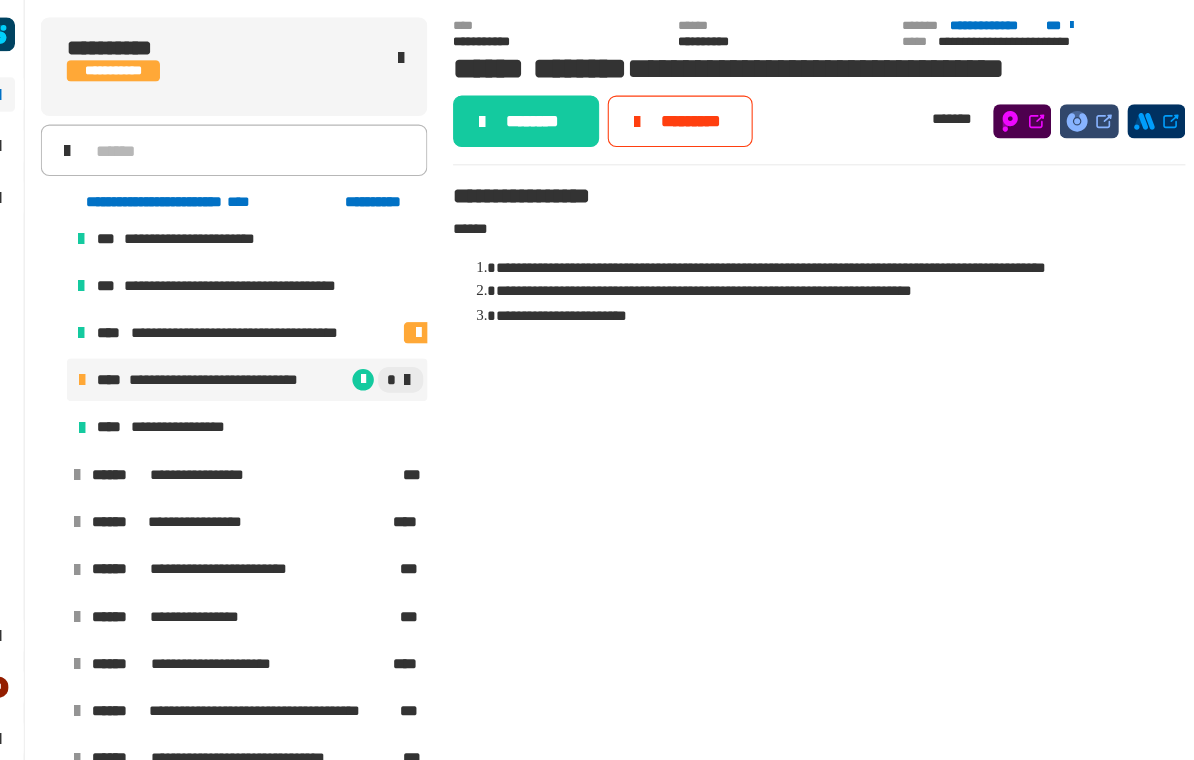 click on "**********" 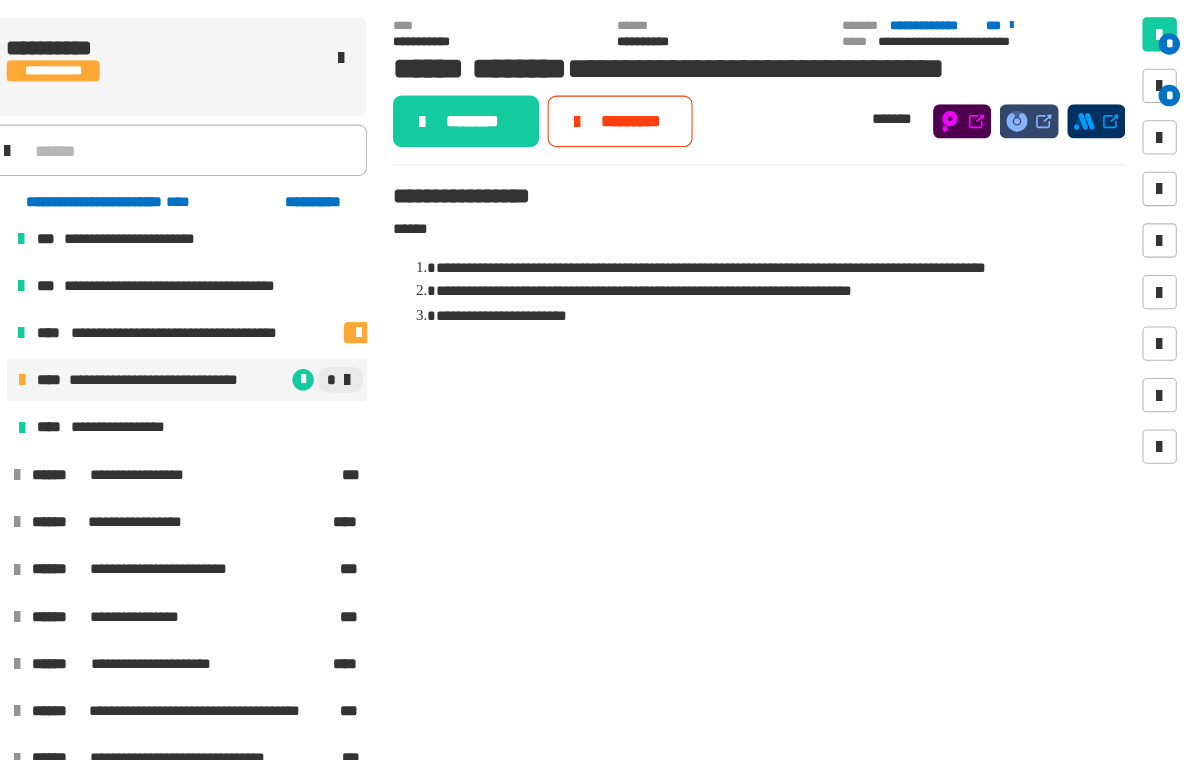 click at bounding box center [1162, 80] 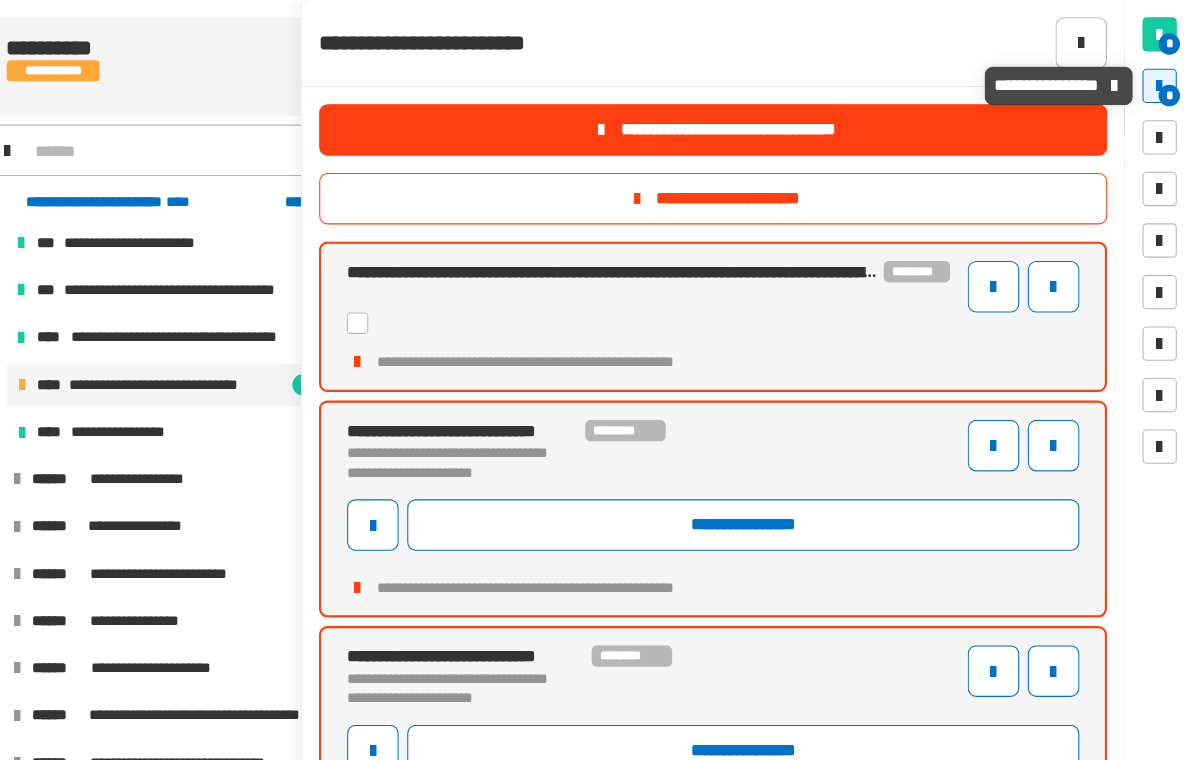 scroll, scrollTop: 1503, scrollLeft: 0, axis: vertical 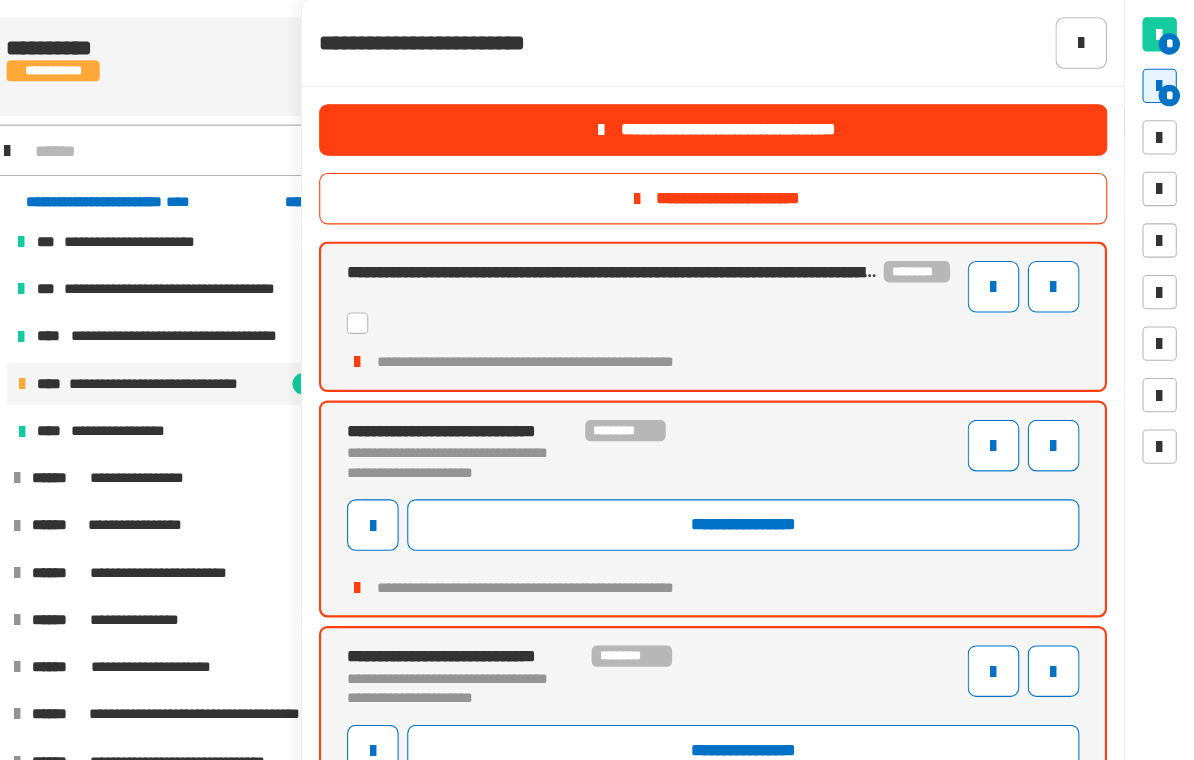 click 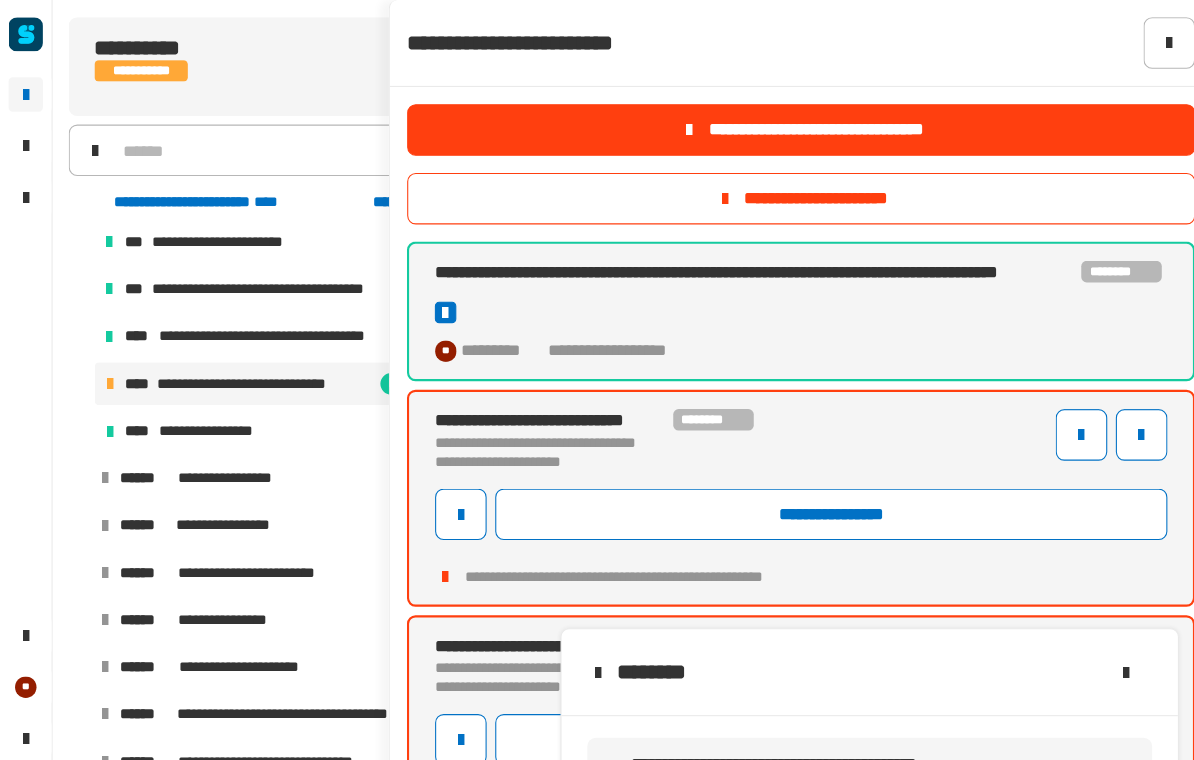 click 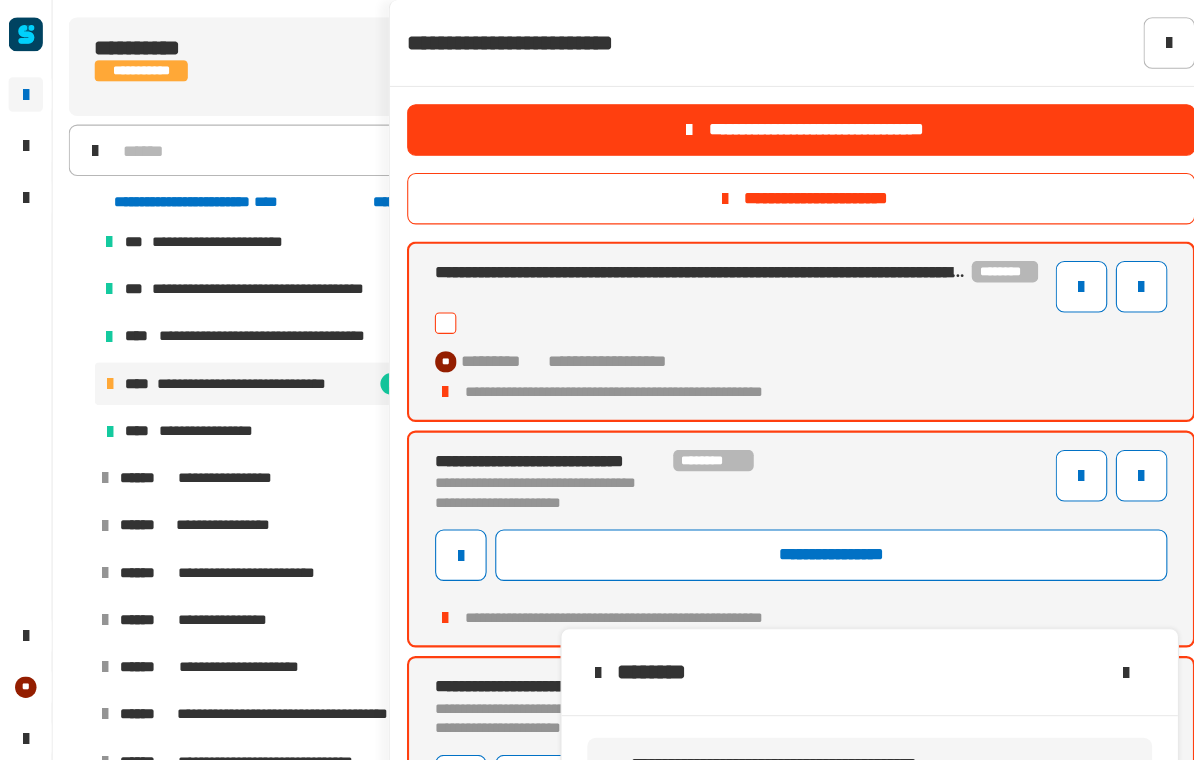 click 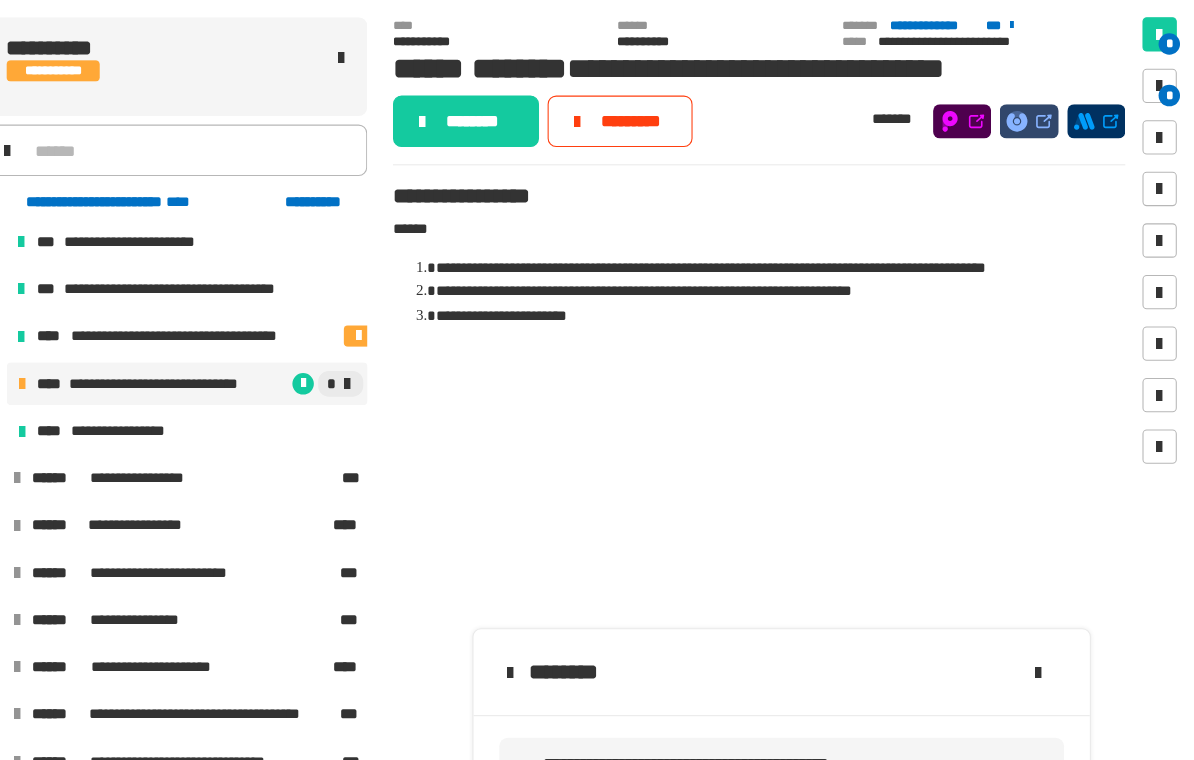 click at bounding box center [1162, 80] 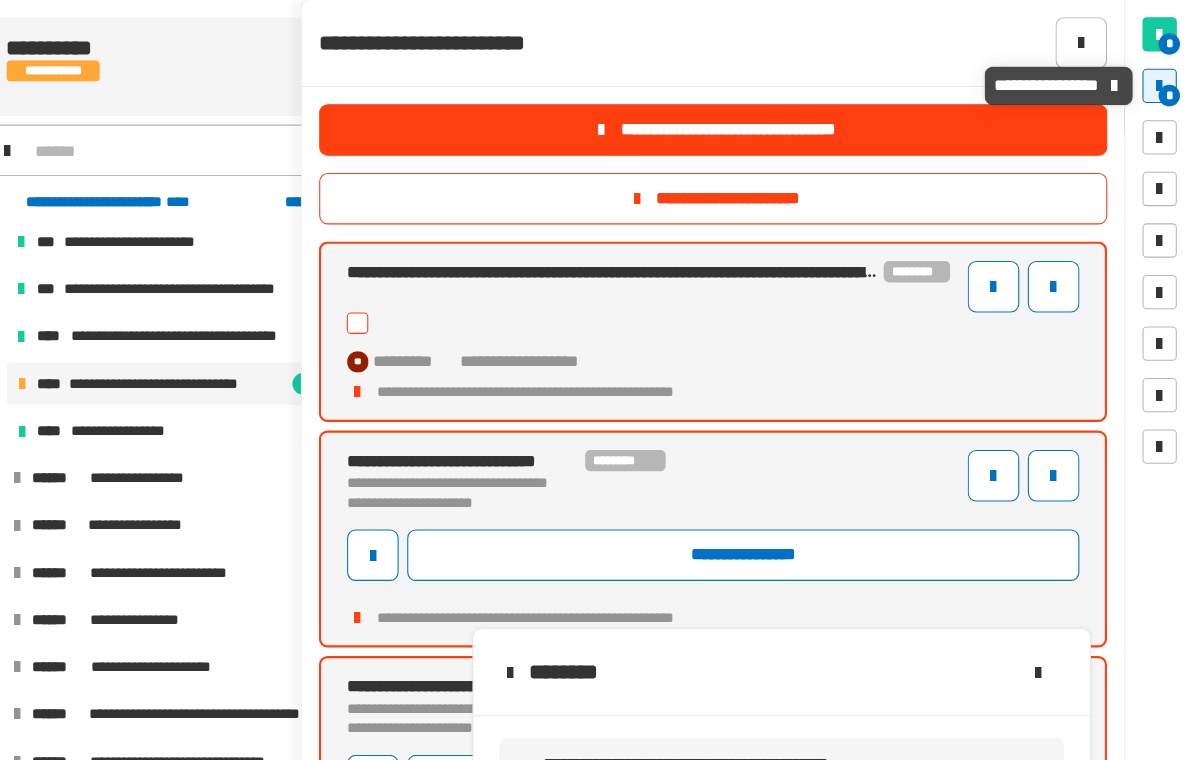 click 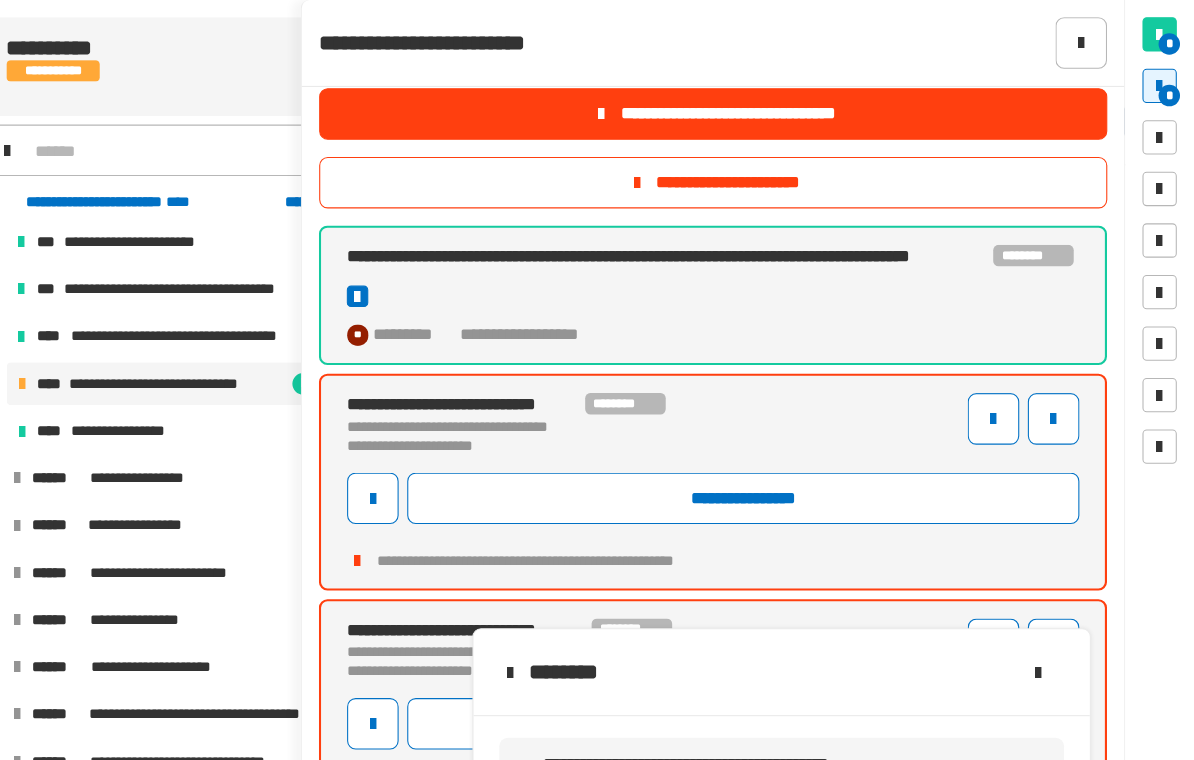 scroll, scrollTop: 15, scrollLeft: 0, axis: vertical 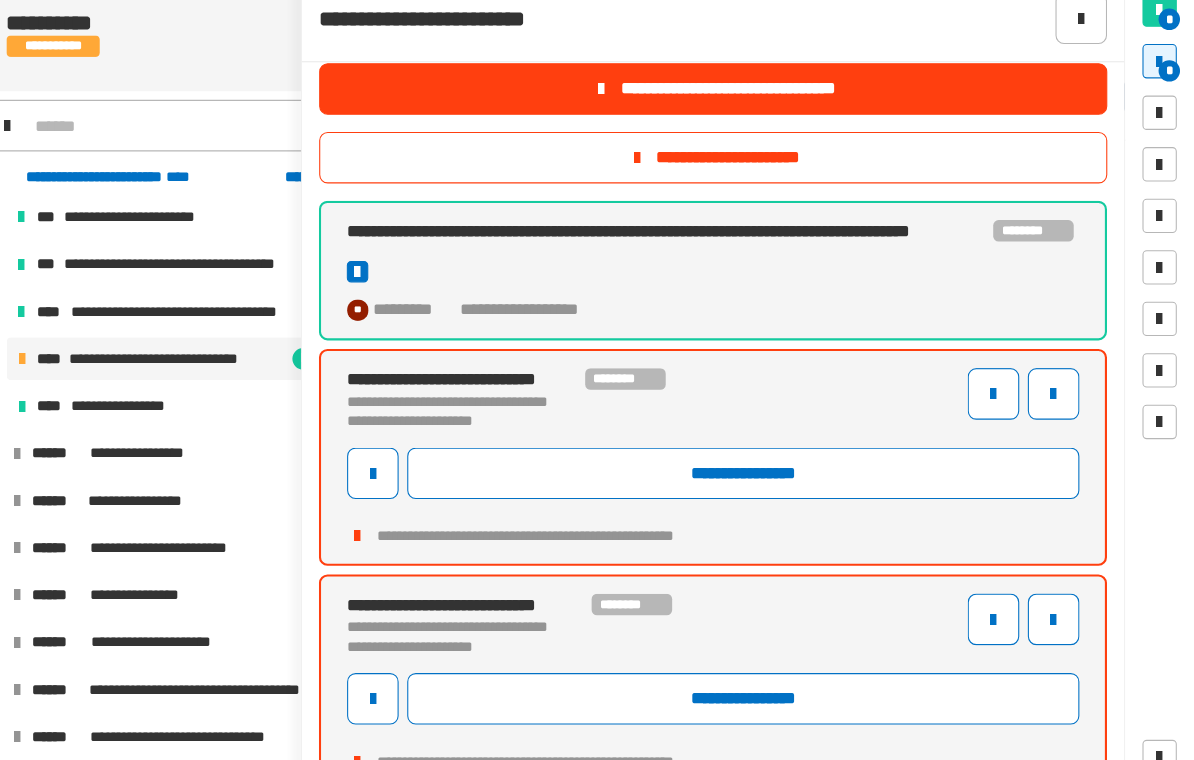 click at bounding box center [98, 489] 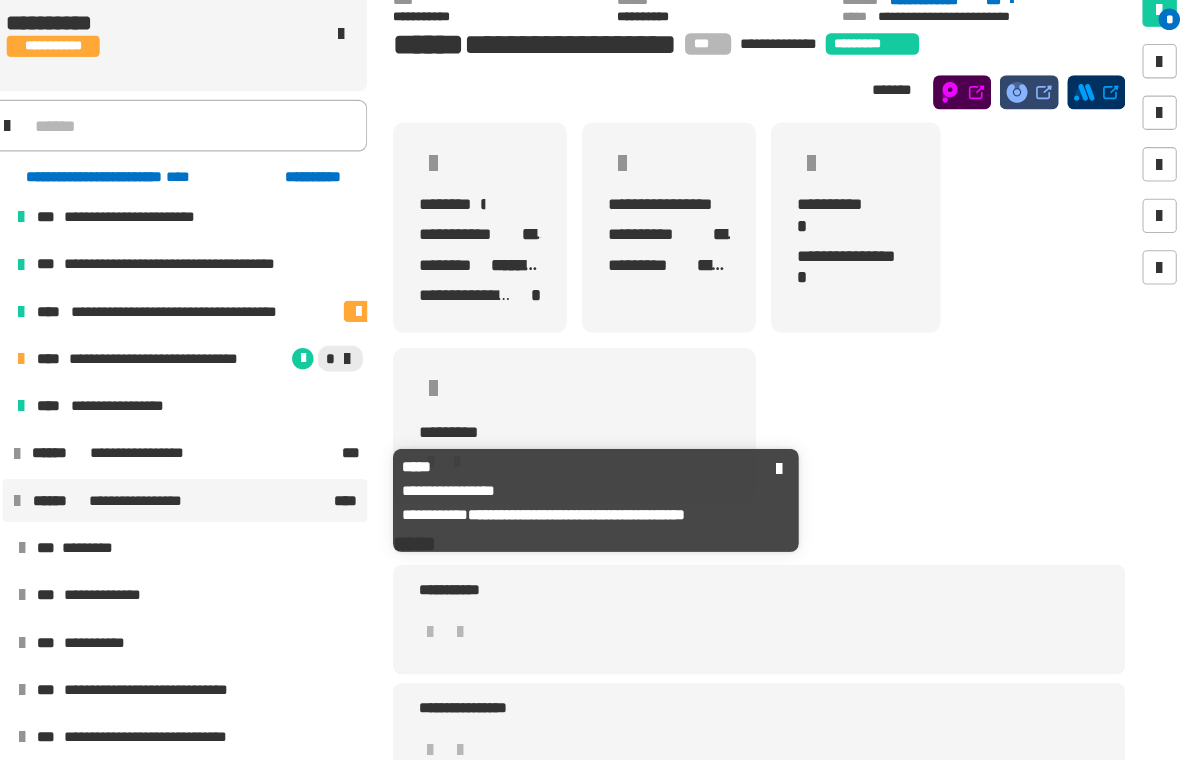 click 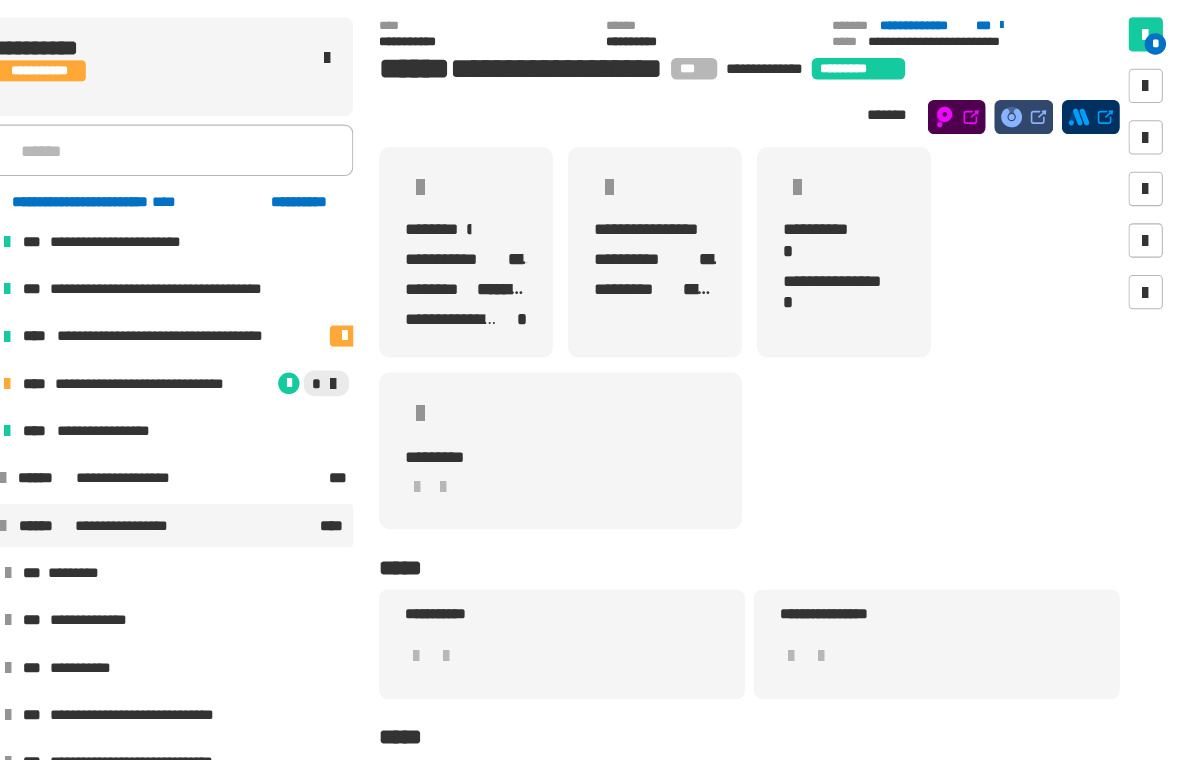 scroll, scrollTop: 0, scrollLeft: 0, axis: both 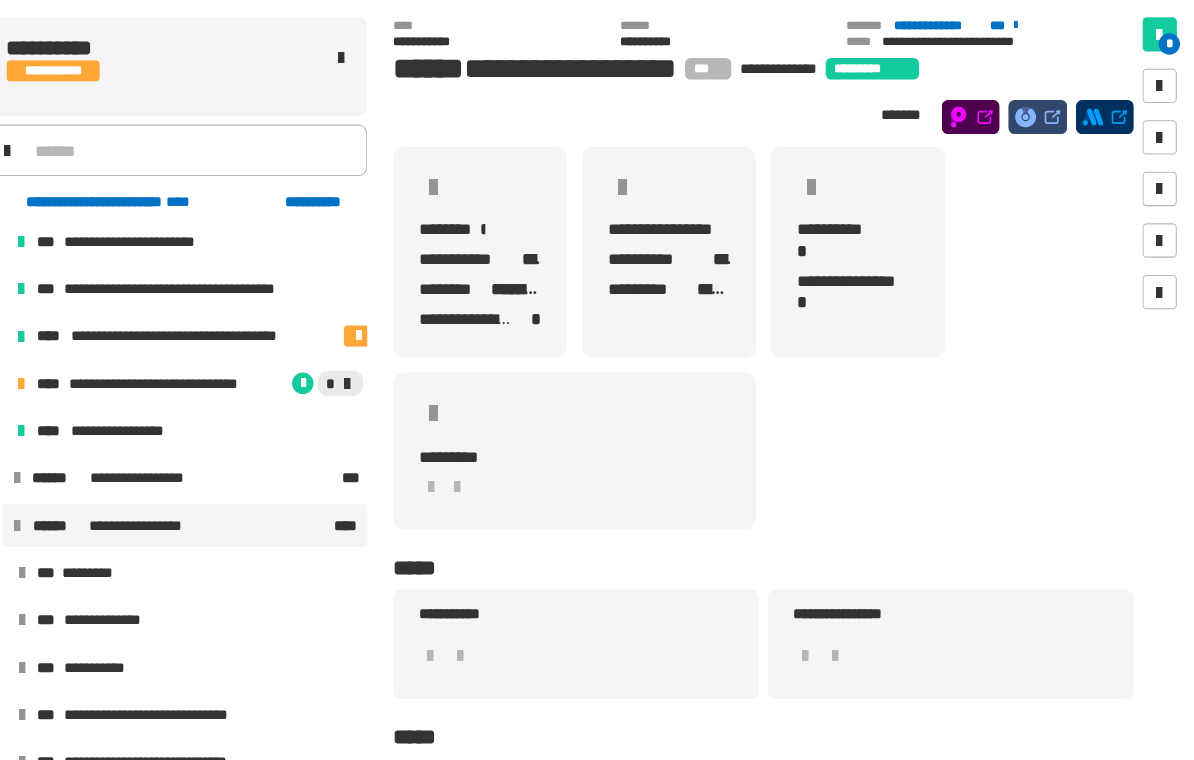 click at bounding box center [102, 313] 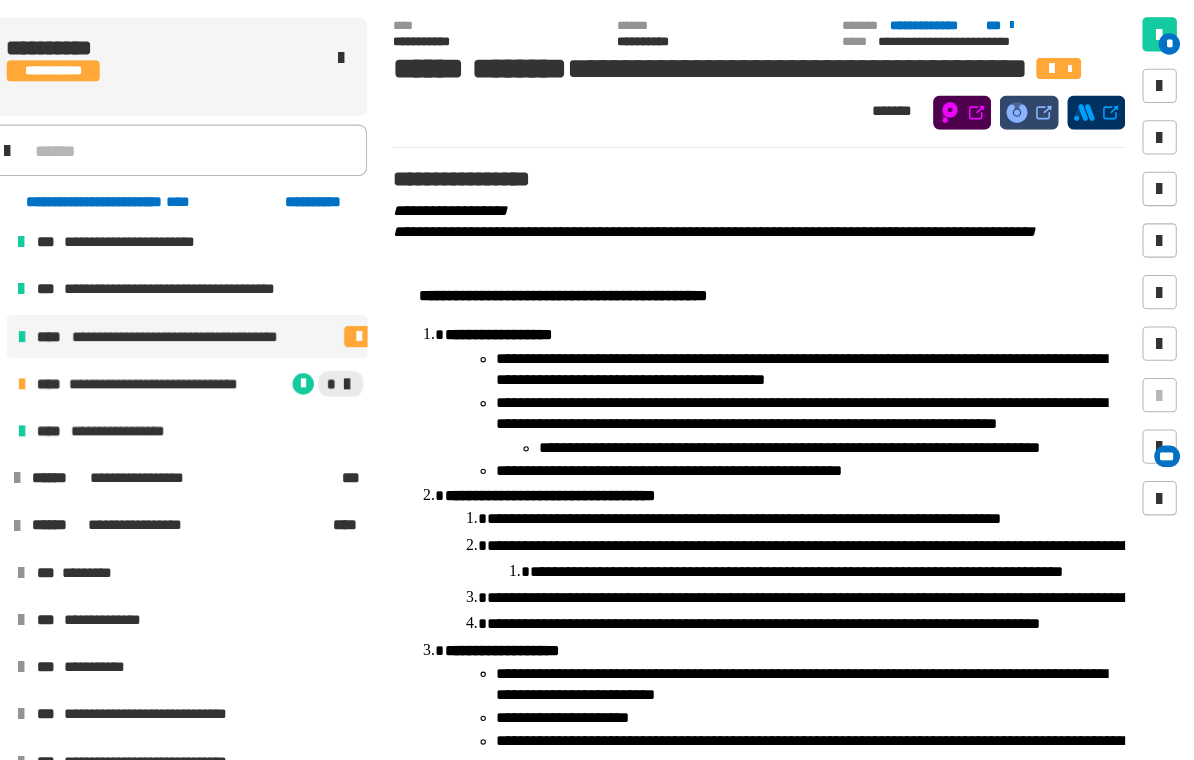 click on "**********" at bounding box center (256, 313) 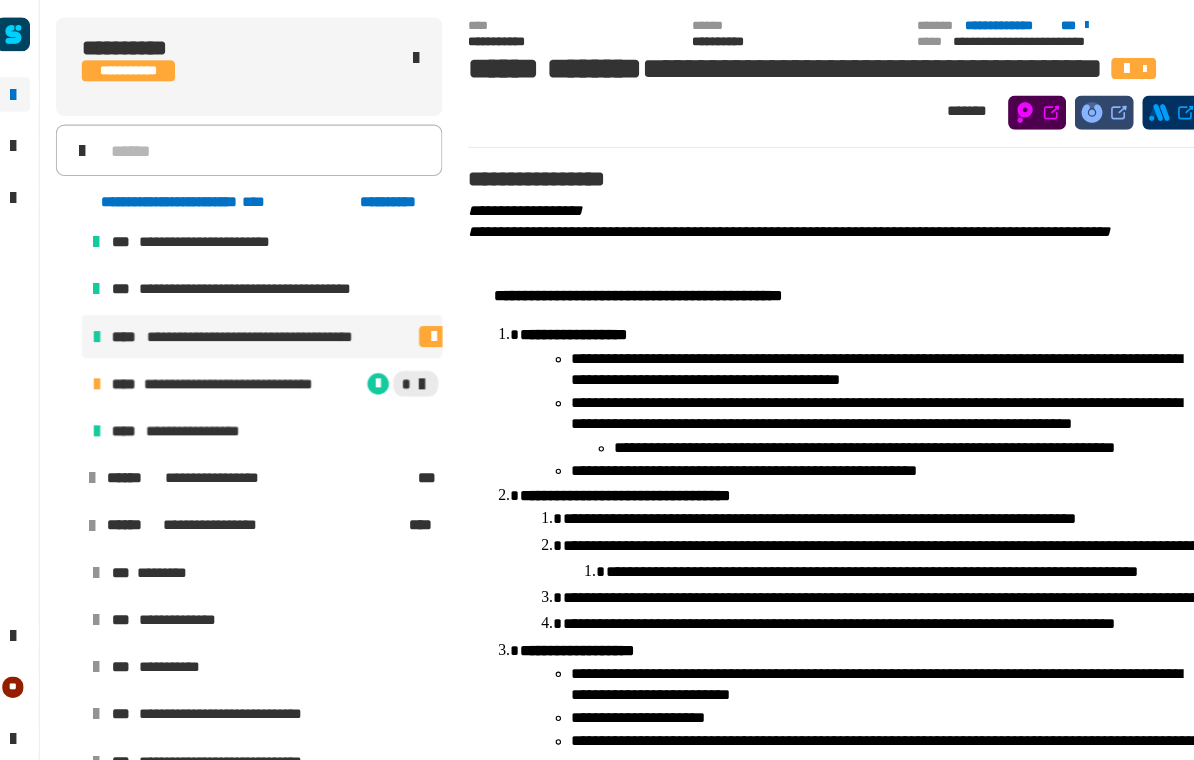 click on "**********" at bounding box center (256, 357) 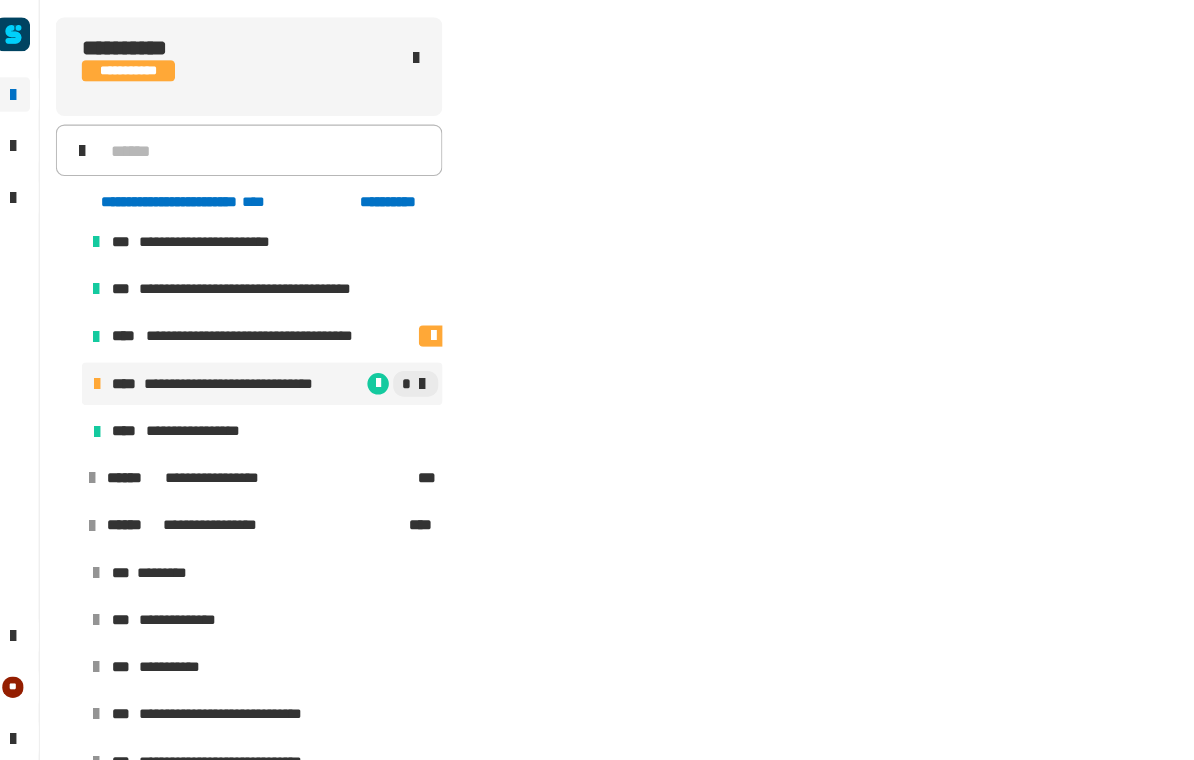 click on "**********" at bounding box center (234, 357) 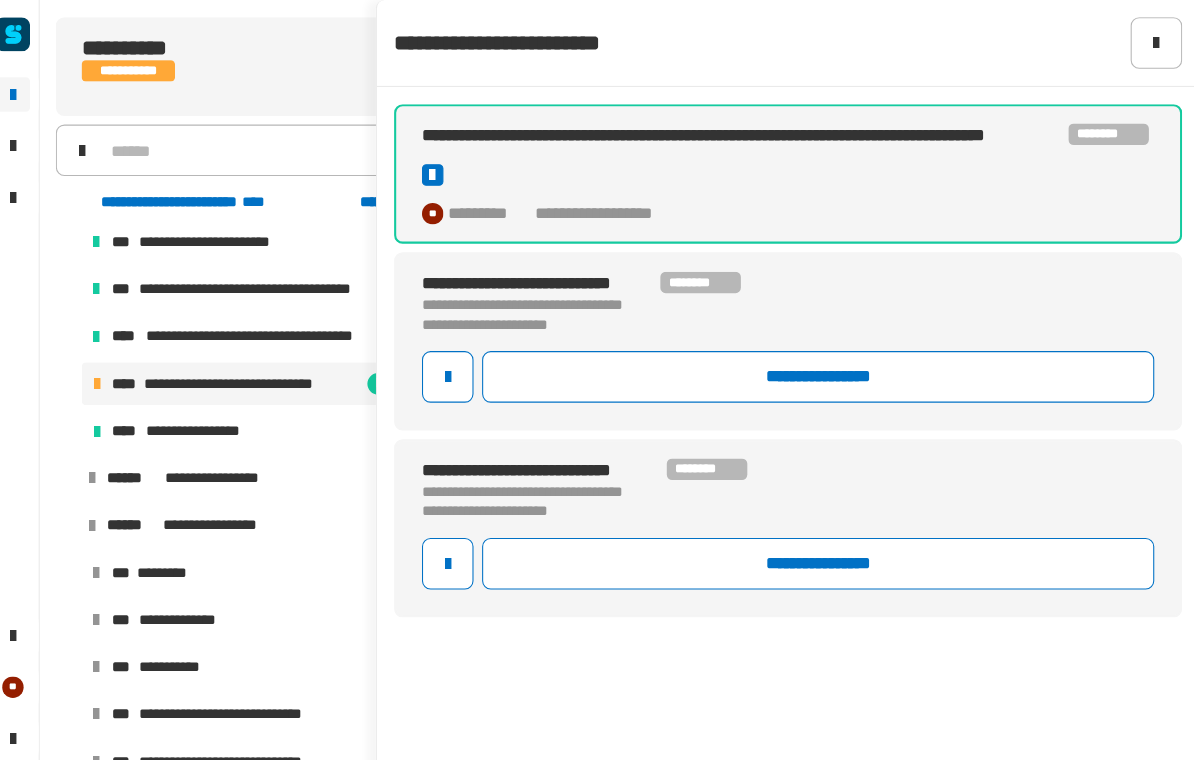 click on "**********" 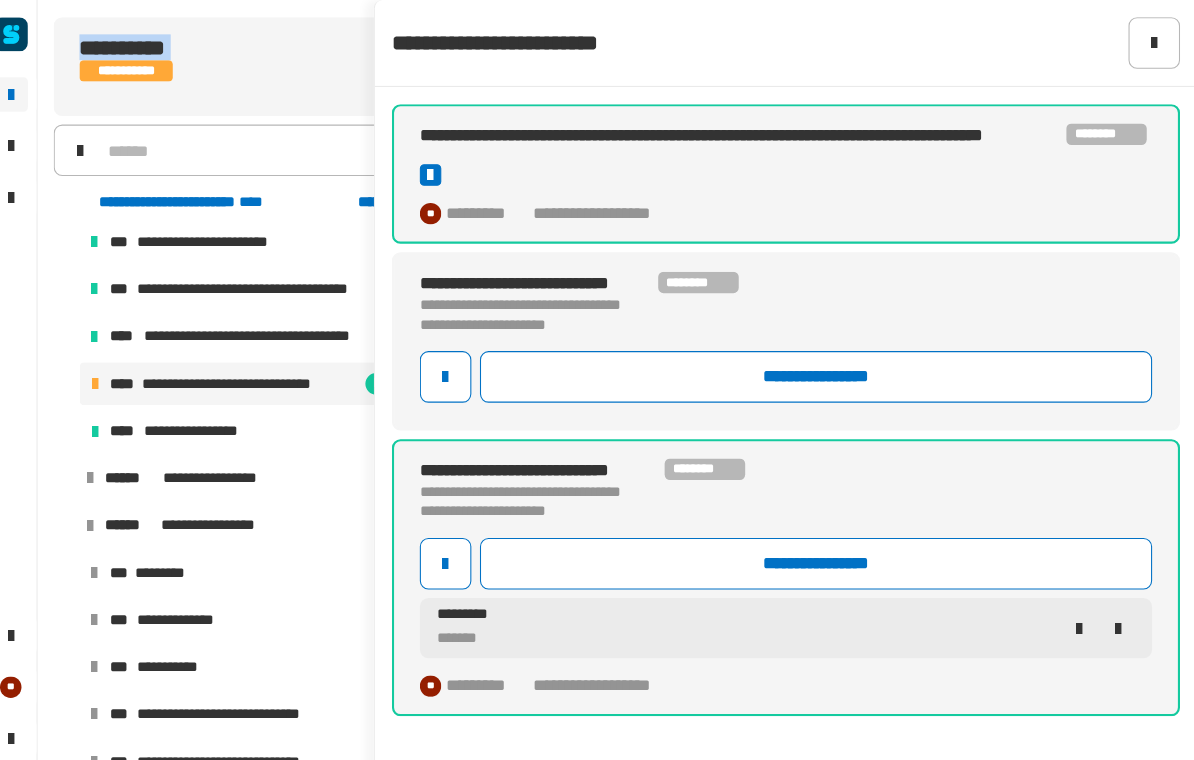click on "**********" 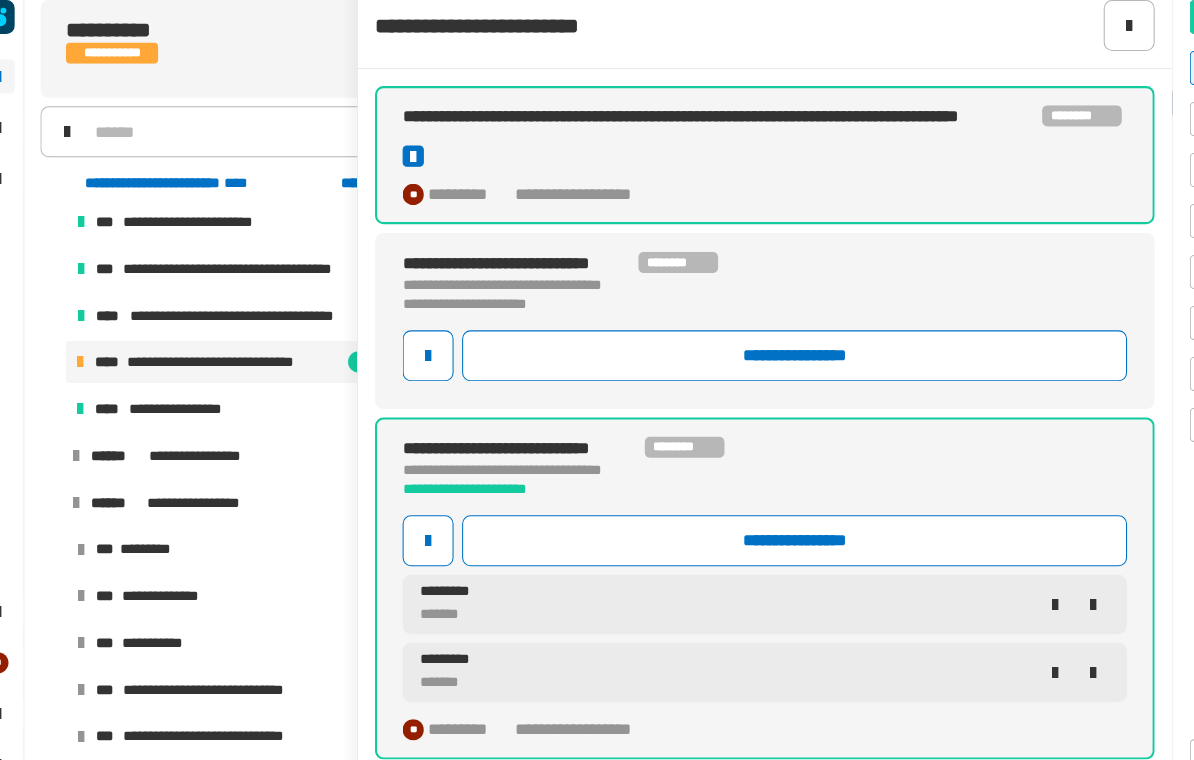 click on "**********" 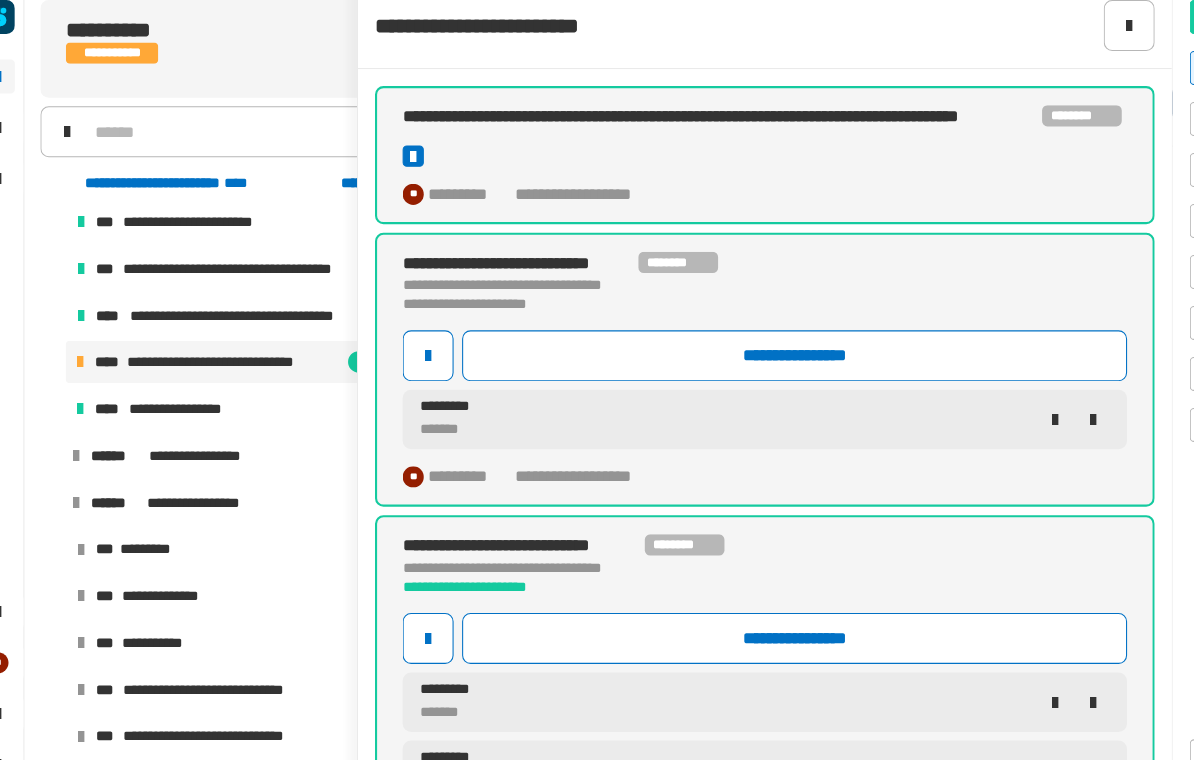 click on "**********" 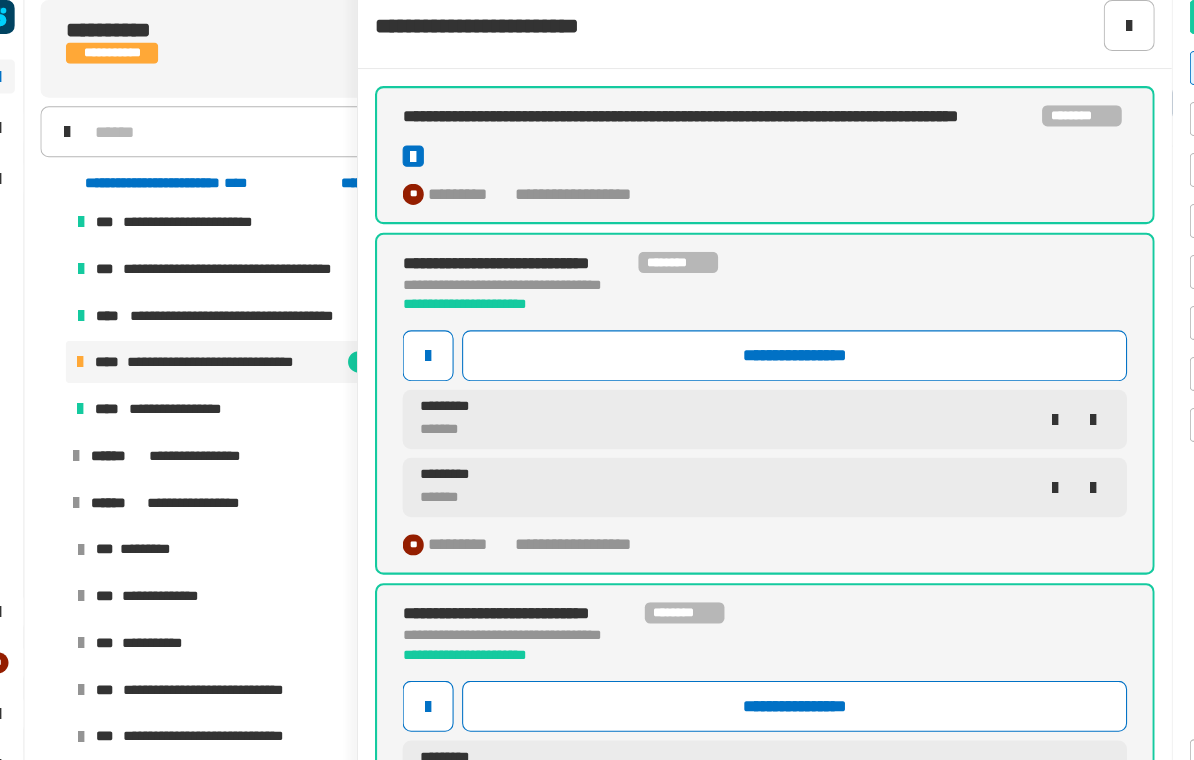 scroll, scrollTop: 0, scrollLeft: 0, axis: both 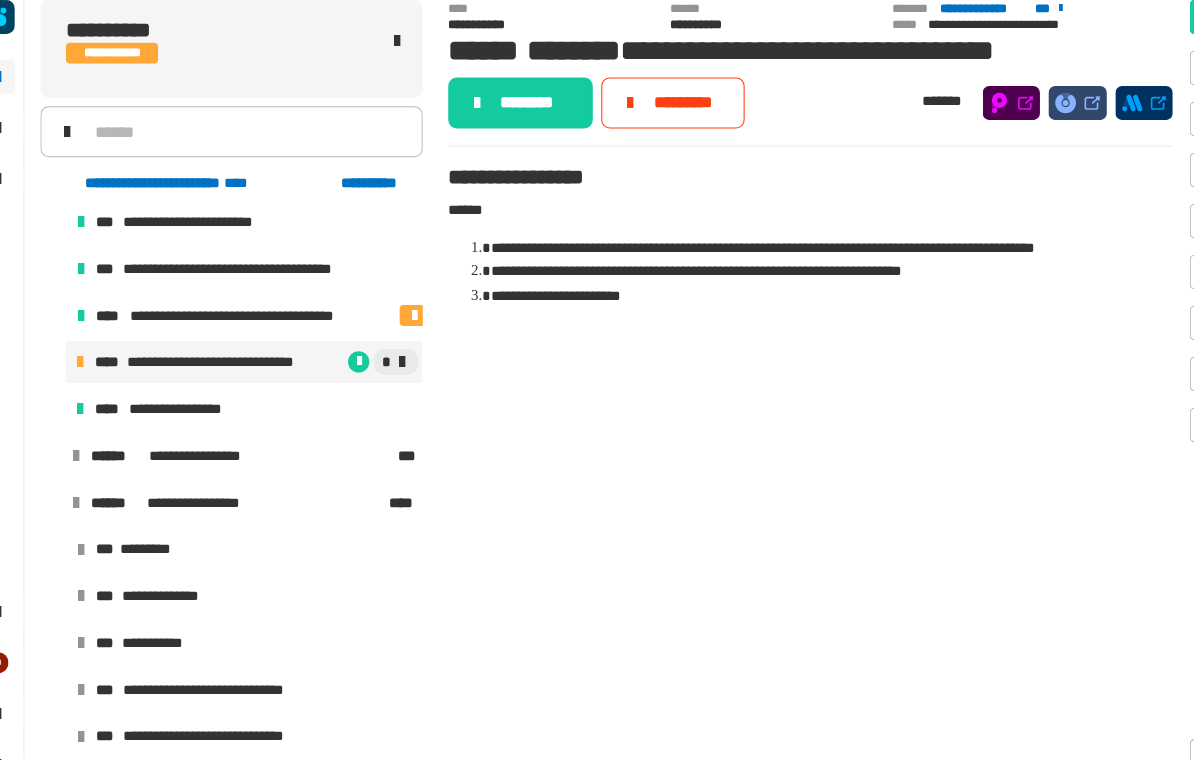 click on "********" 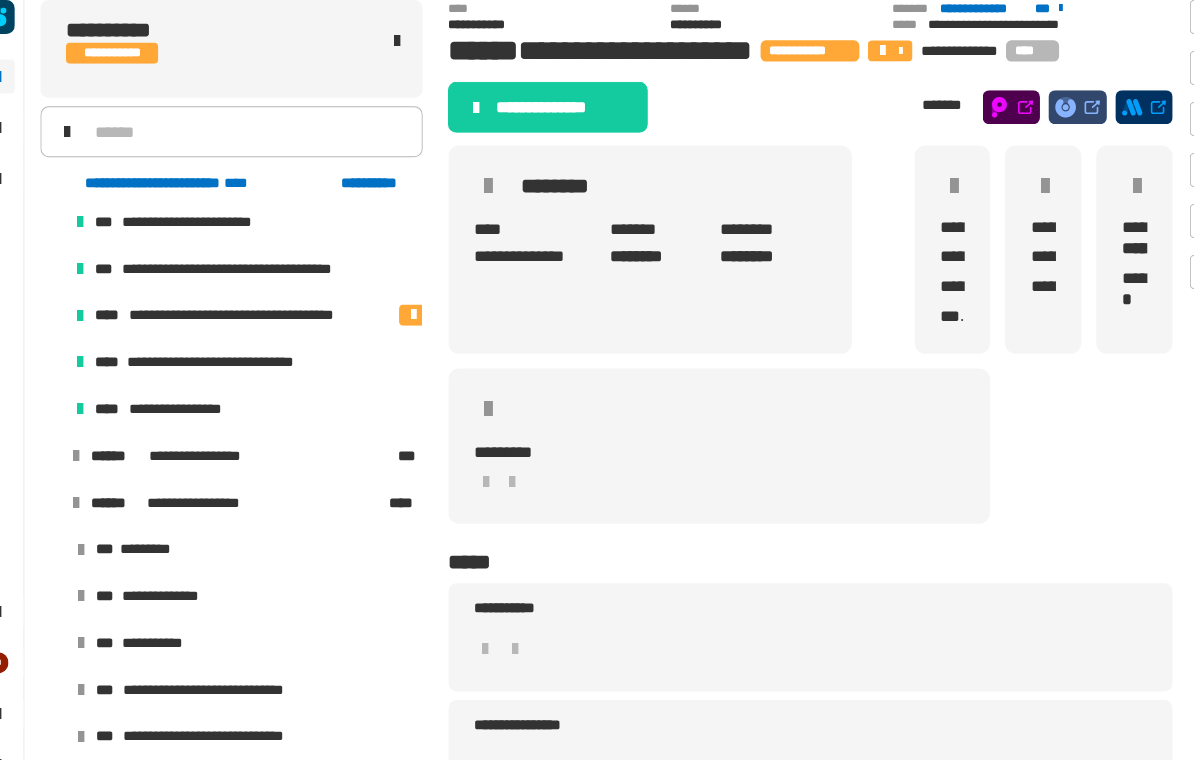 click on "**********" at bounding box center [597, 380] 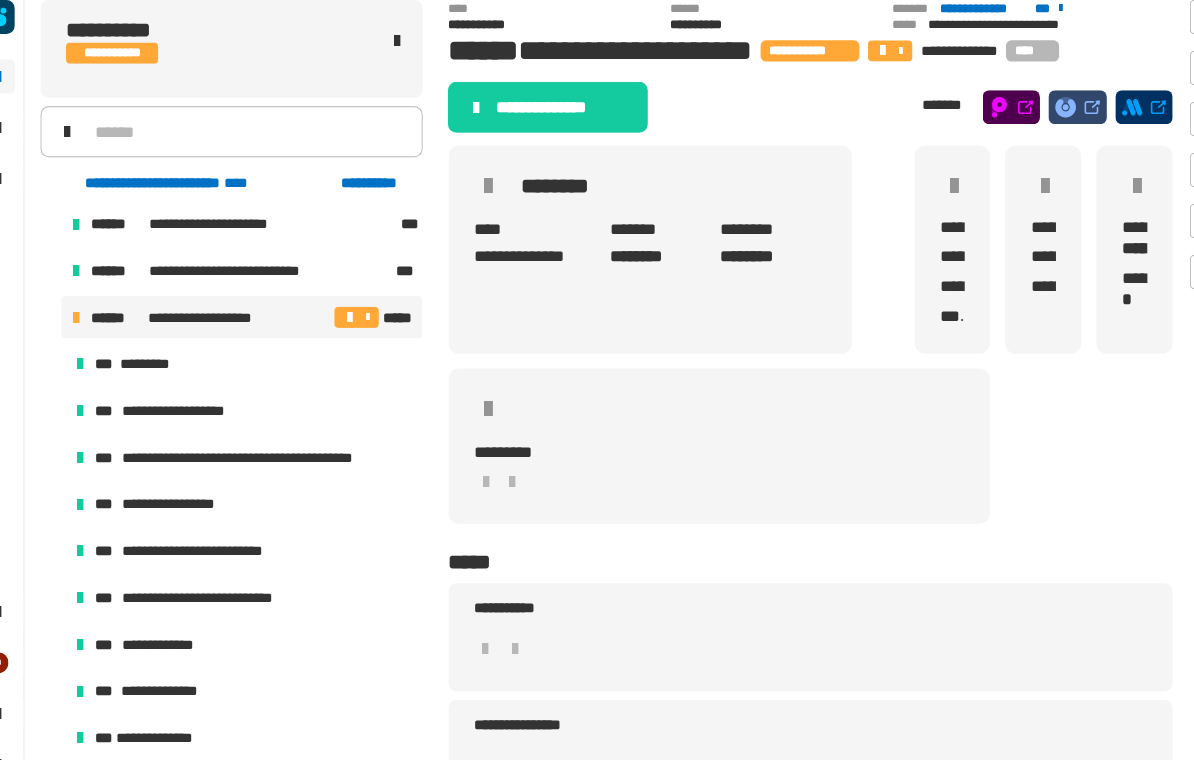 scroll, scrollTop: 911, scrollLeft: 0, axis: vertical 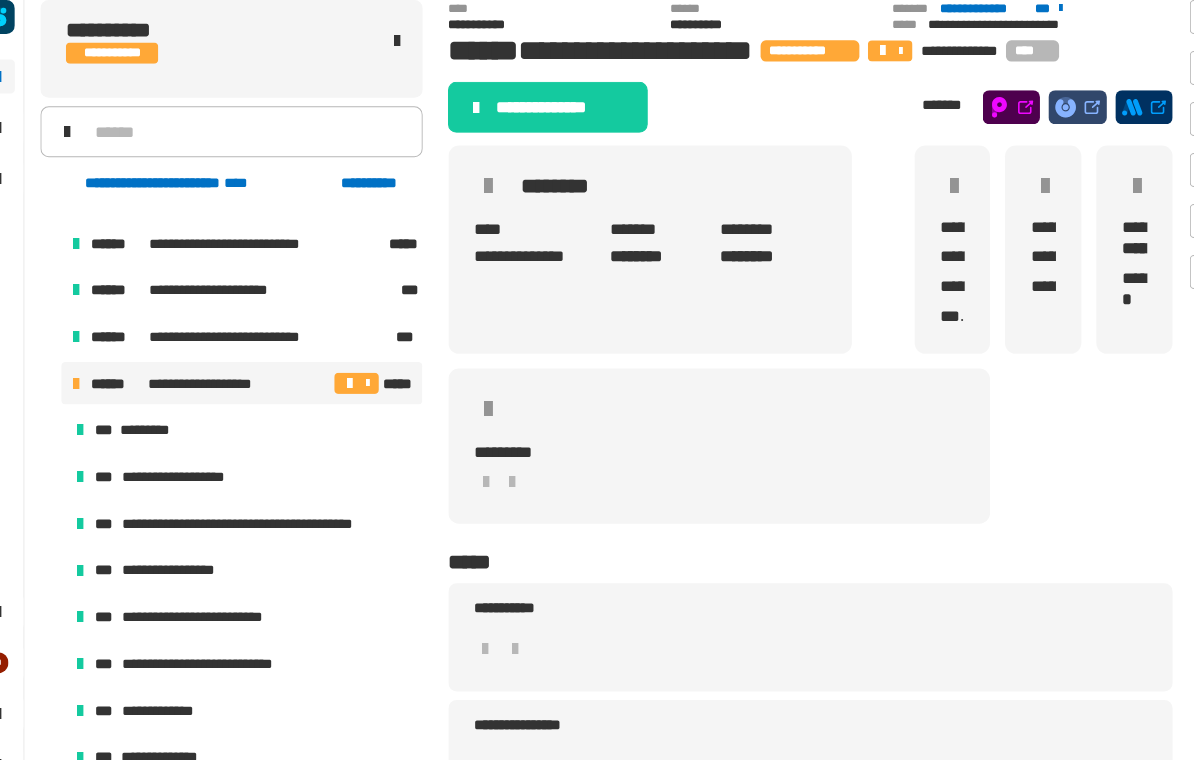 click on "**********" 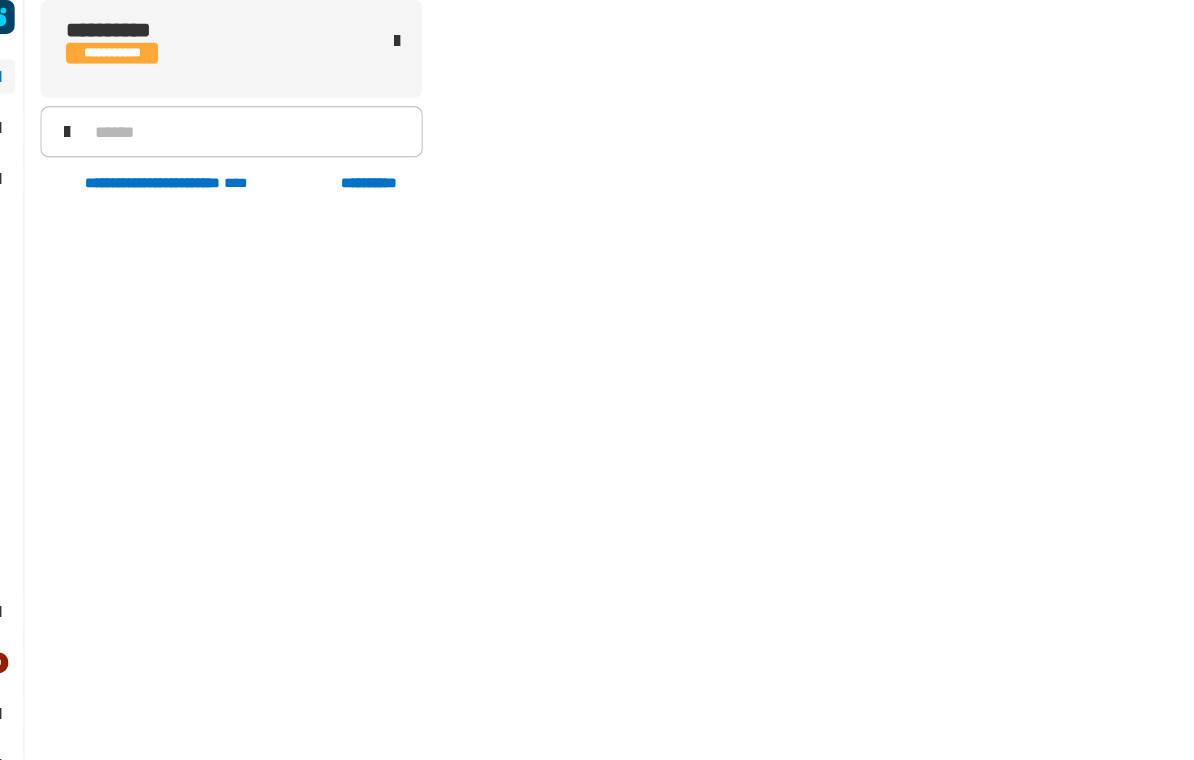 scroll, scrollTop: 0, scrollLeft: 0, axis: both 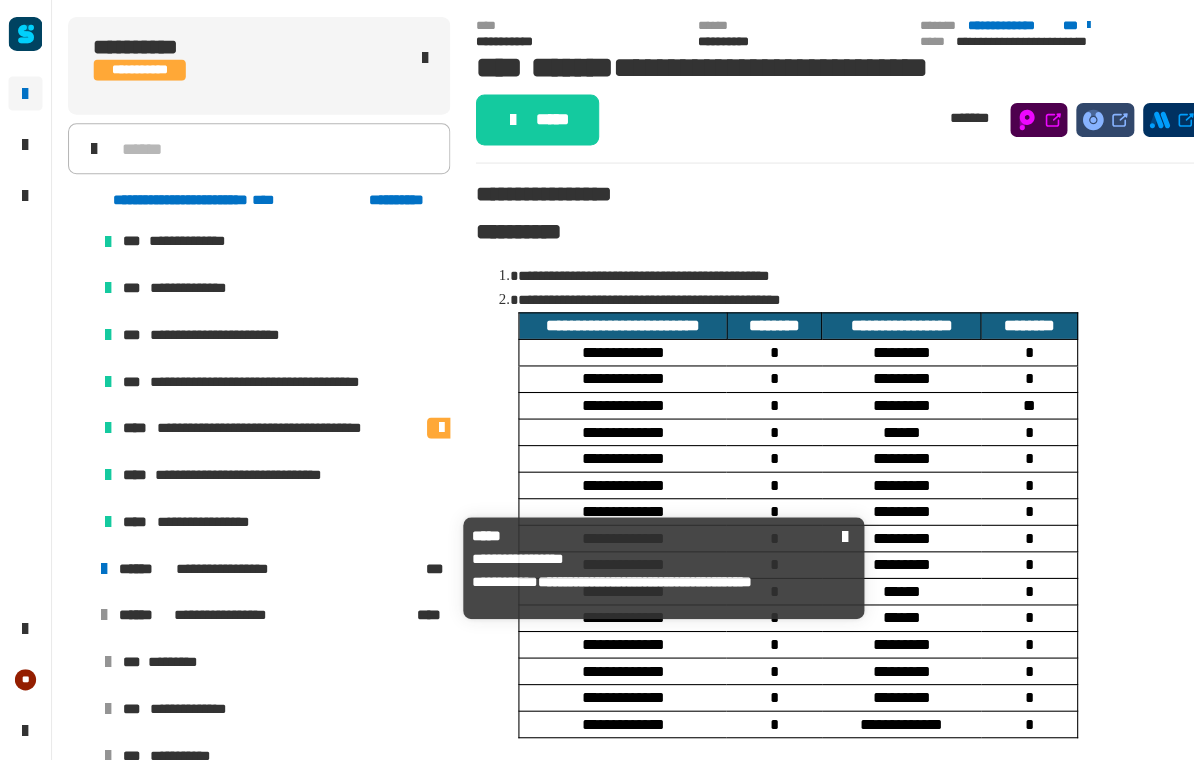 click on "*****" 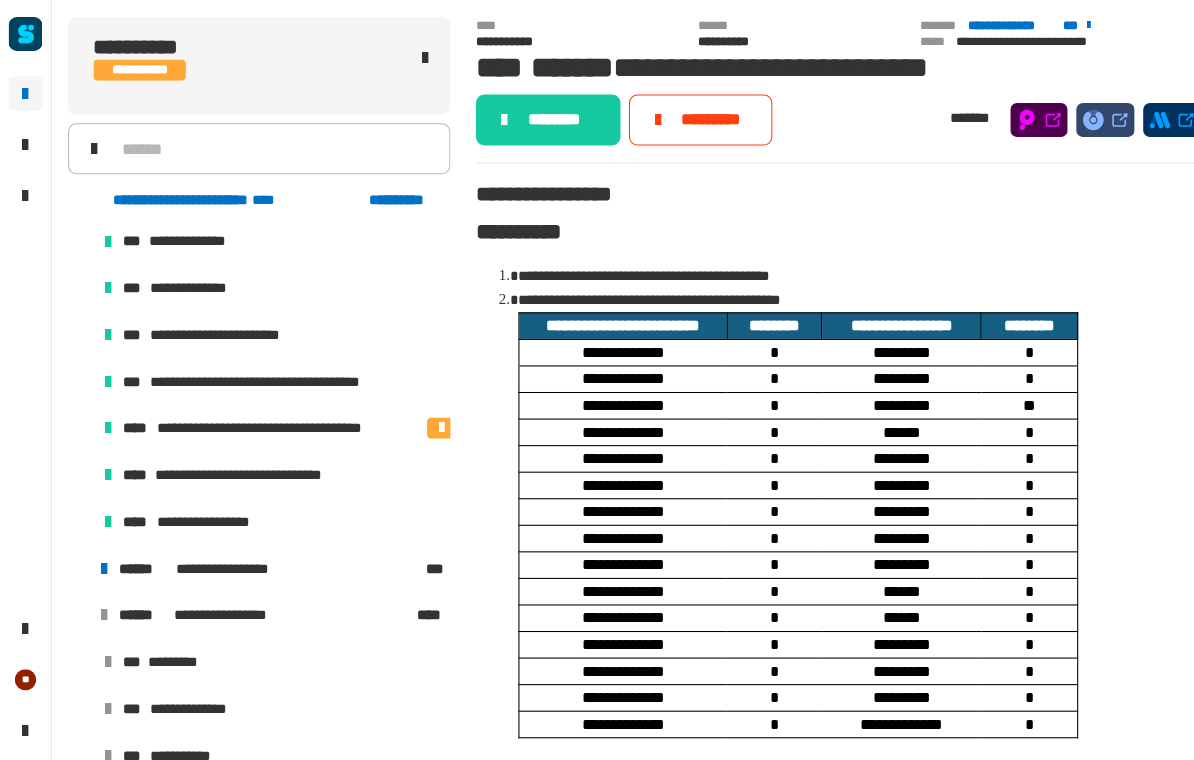 click on "********" 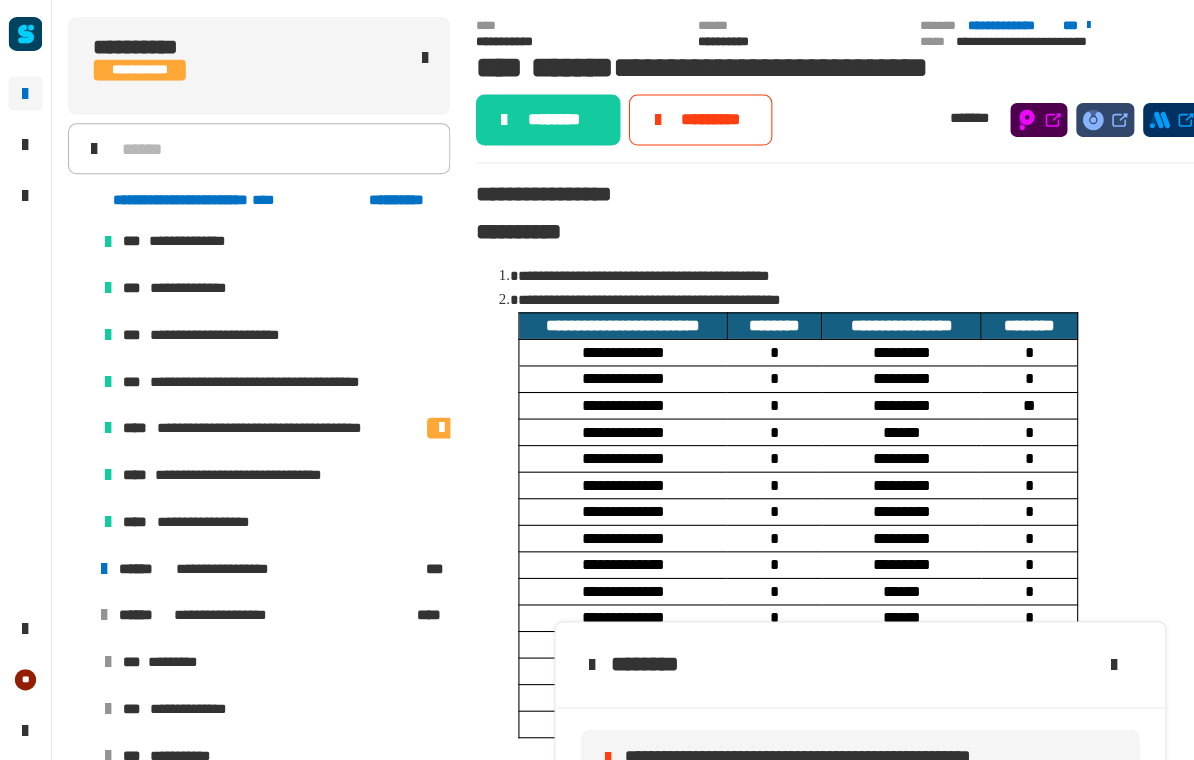 click 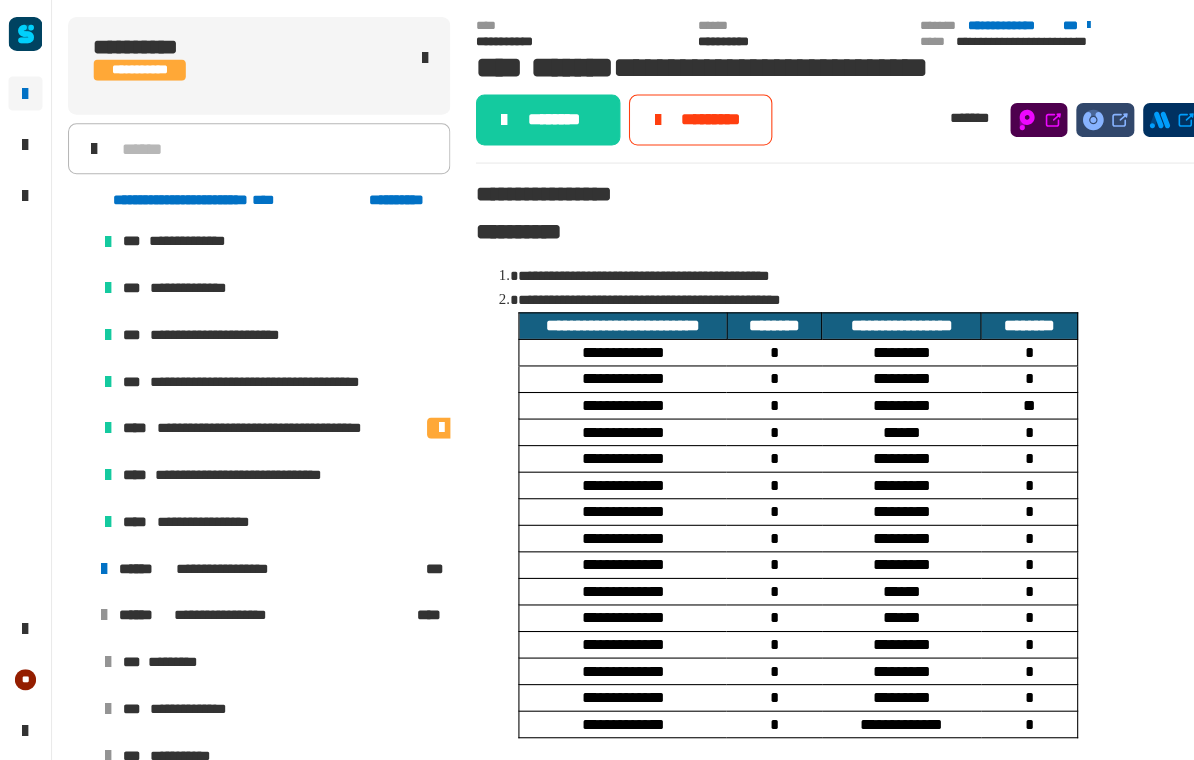 click on "**********" at bounding box center (254, 535) 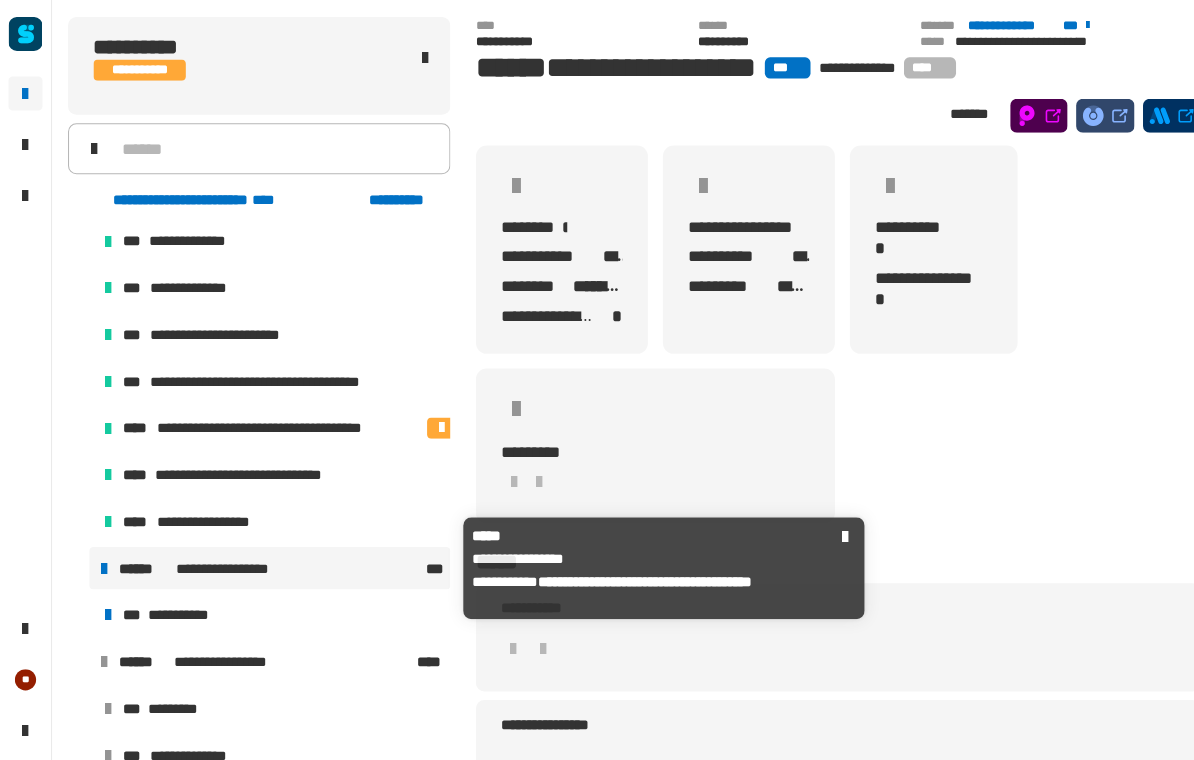 click on "**********" at bounding box center [219, 535] 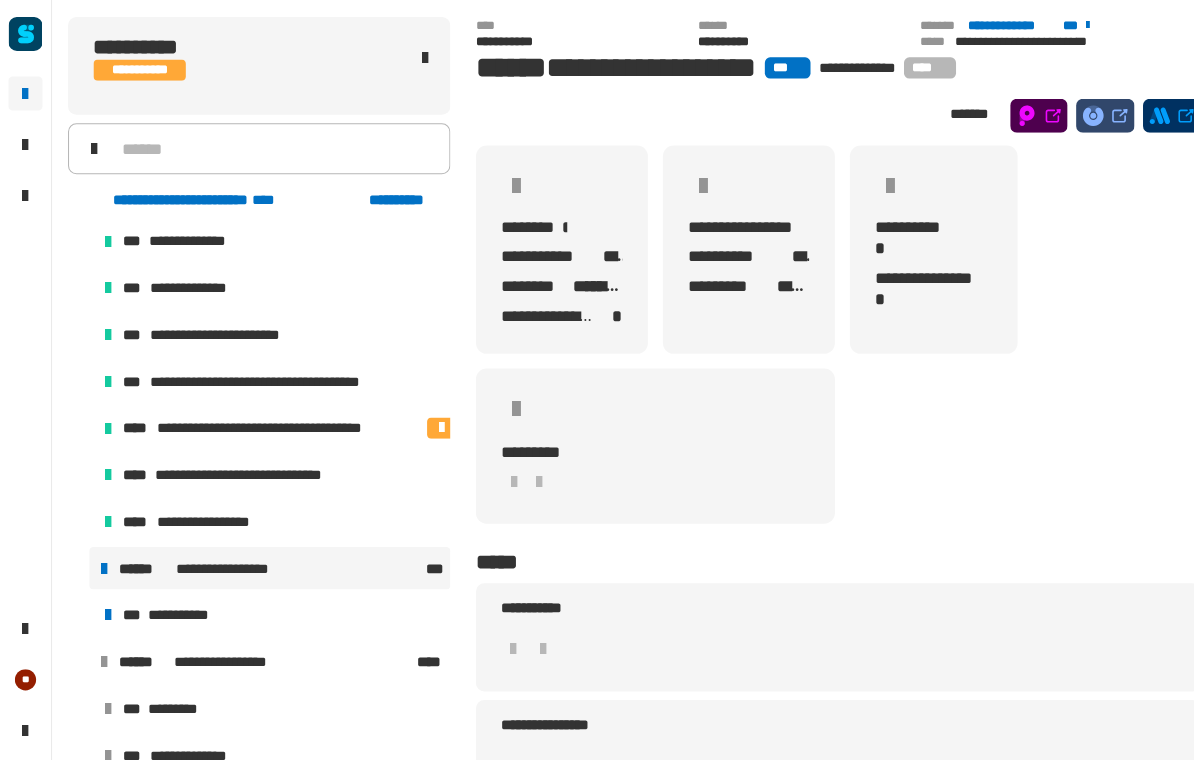 click on "**********" at bounding box center [174, 579] 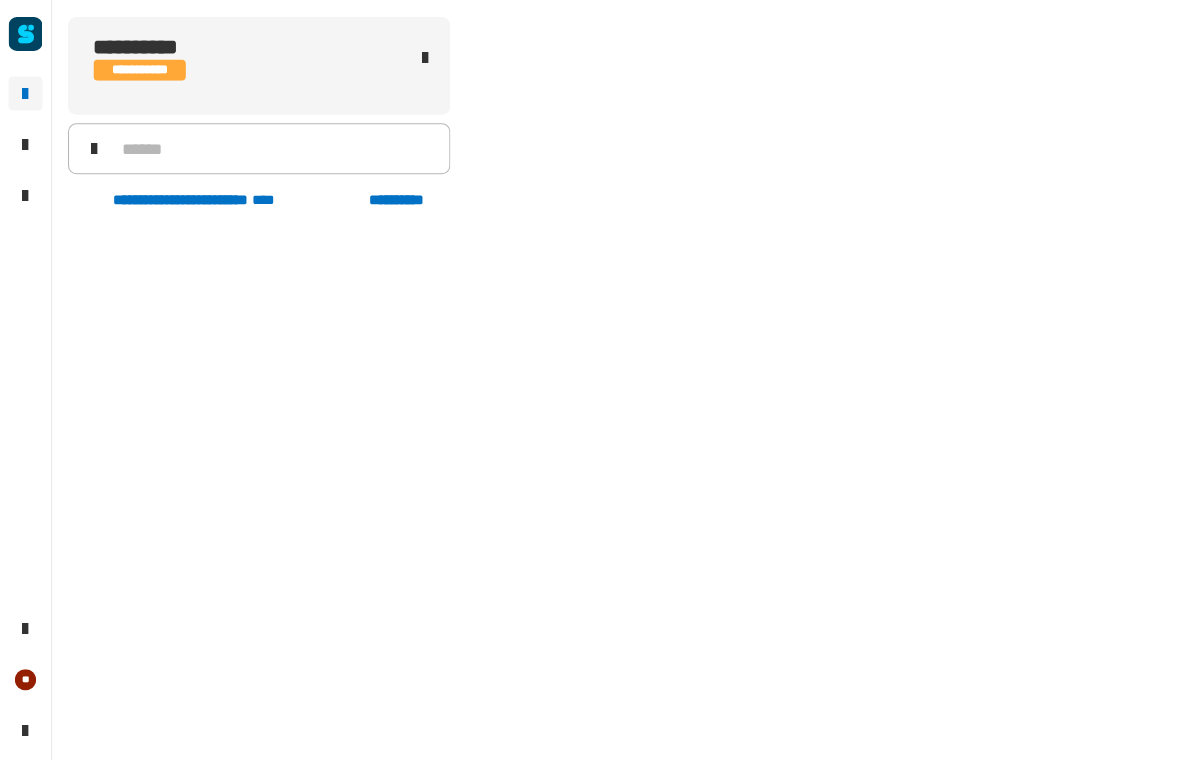 scroll, scrollTop: 1516, scrollLeft: 0, axis: vertical 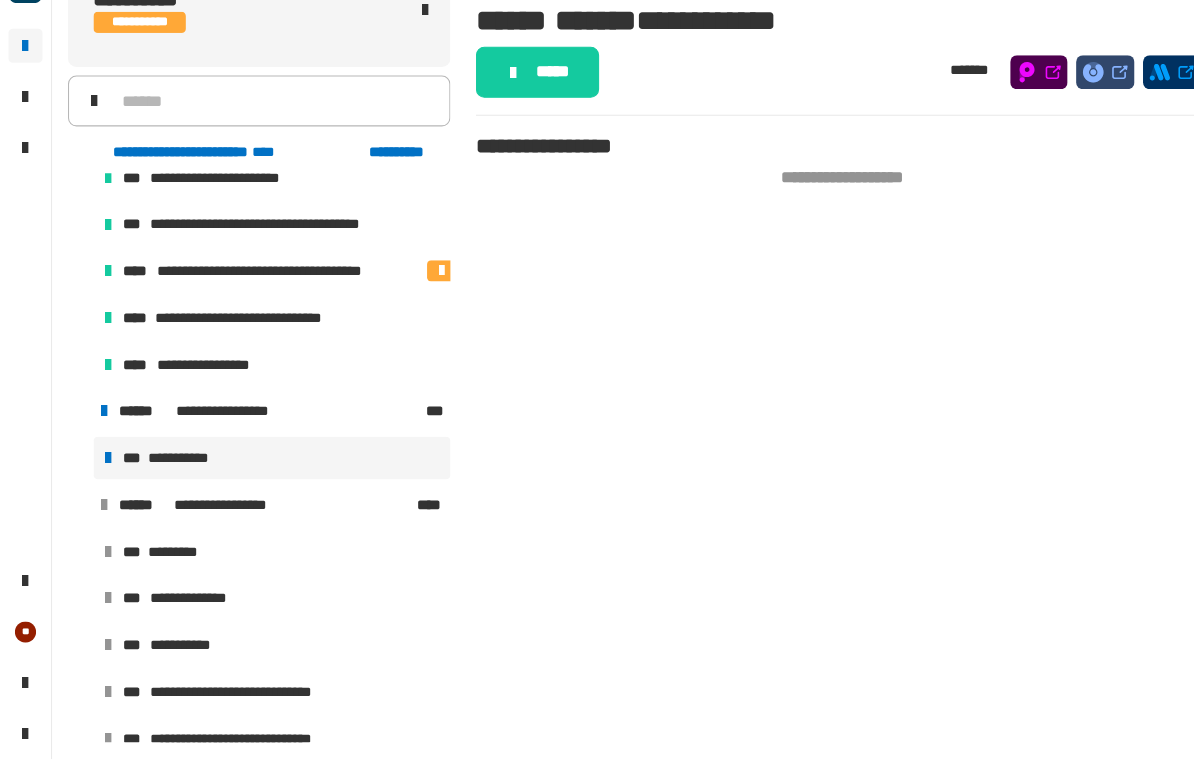 click on "*****" 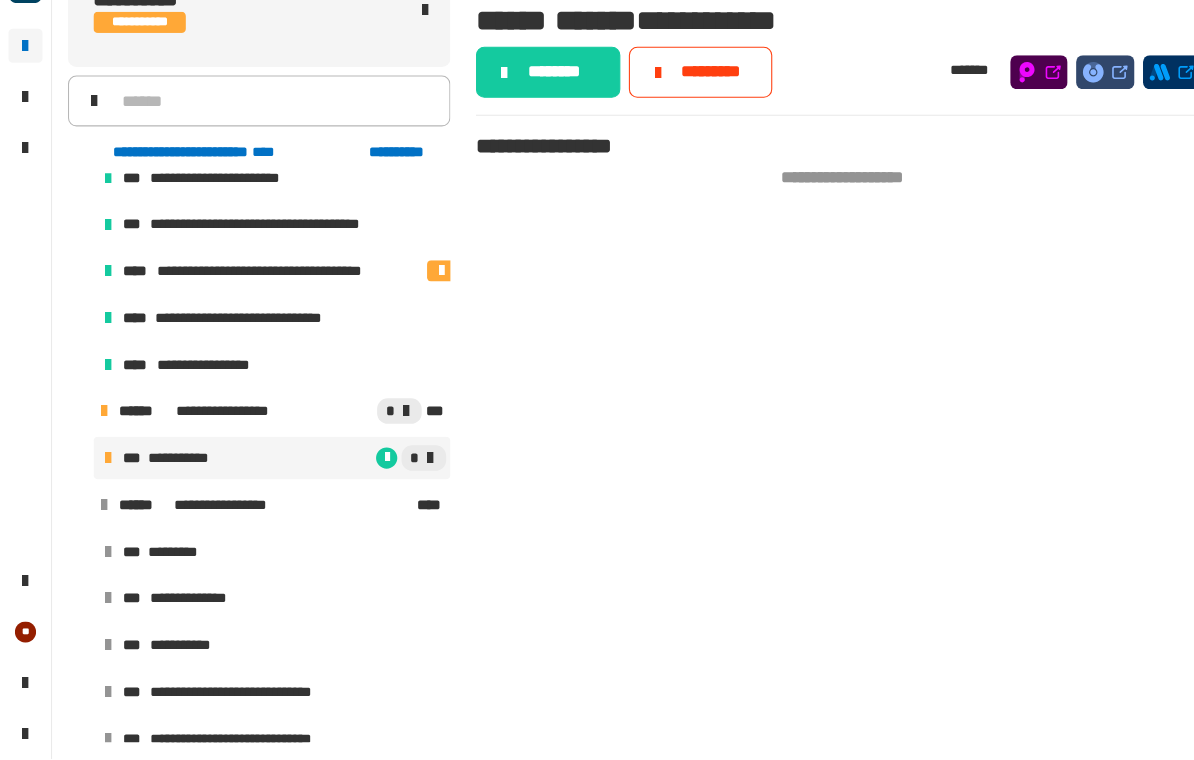 click on "********" 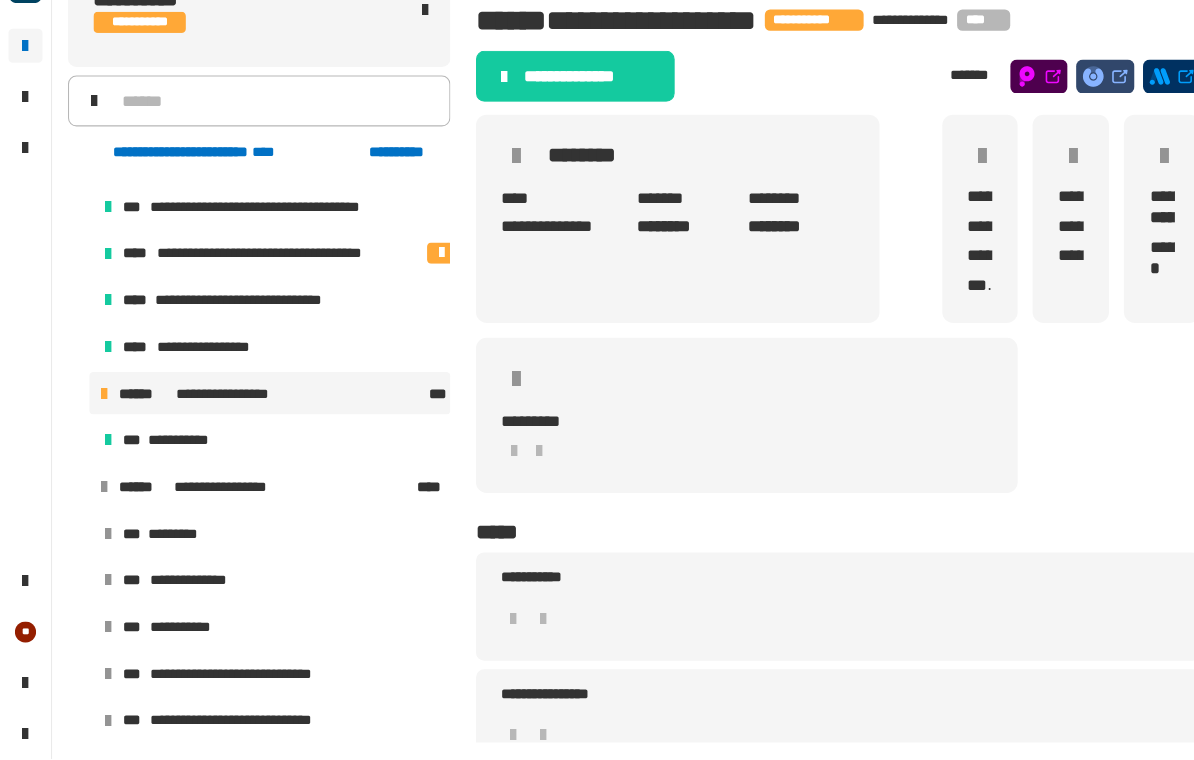 scroll, scrollTop: 1532, scrollLeft: 0, axis: vertical 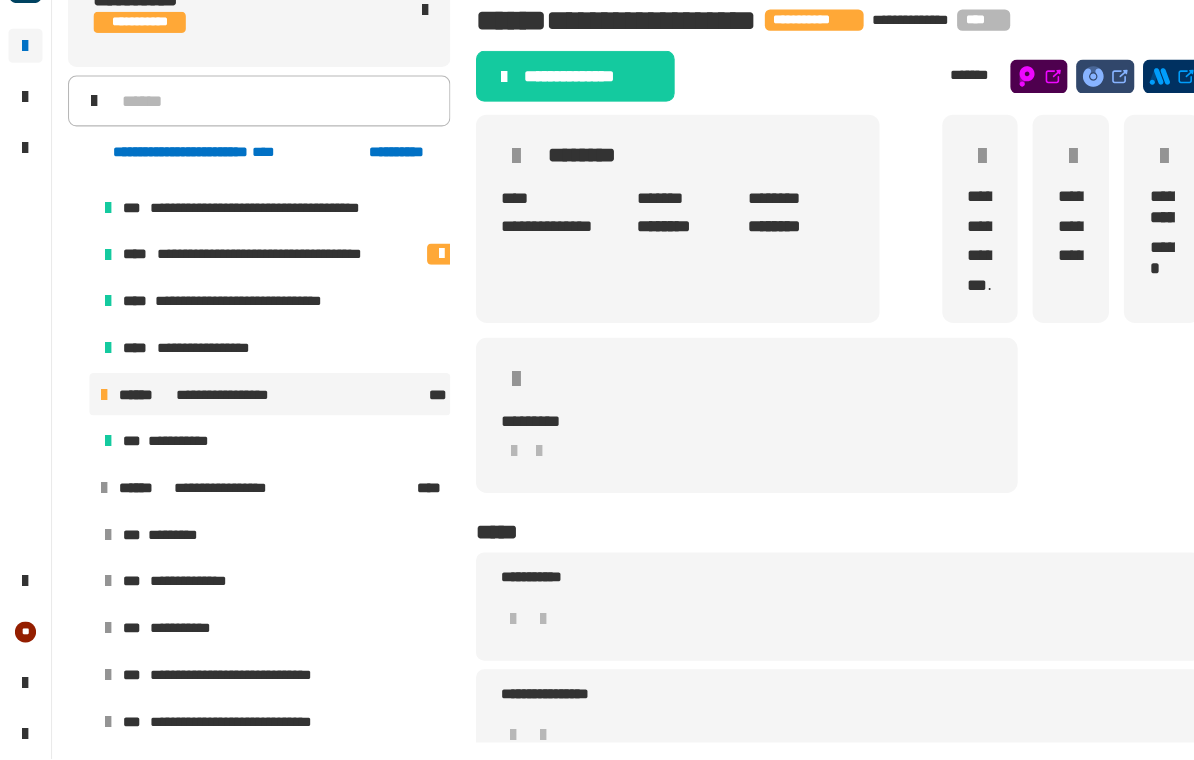 click on "**********" 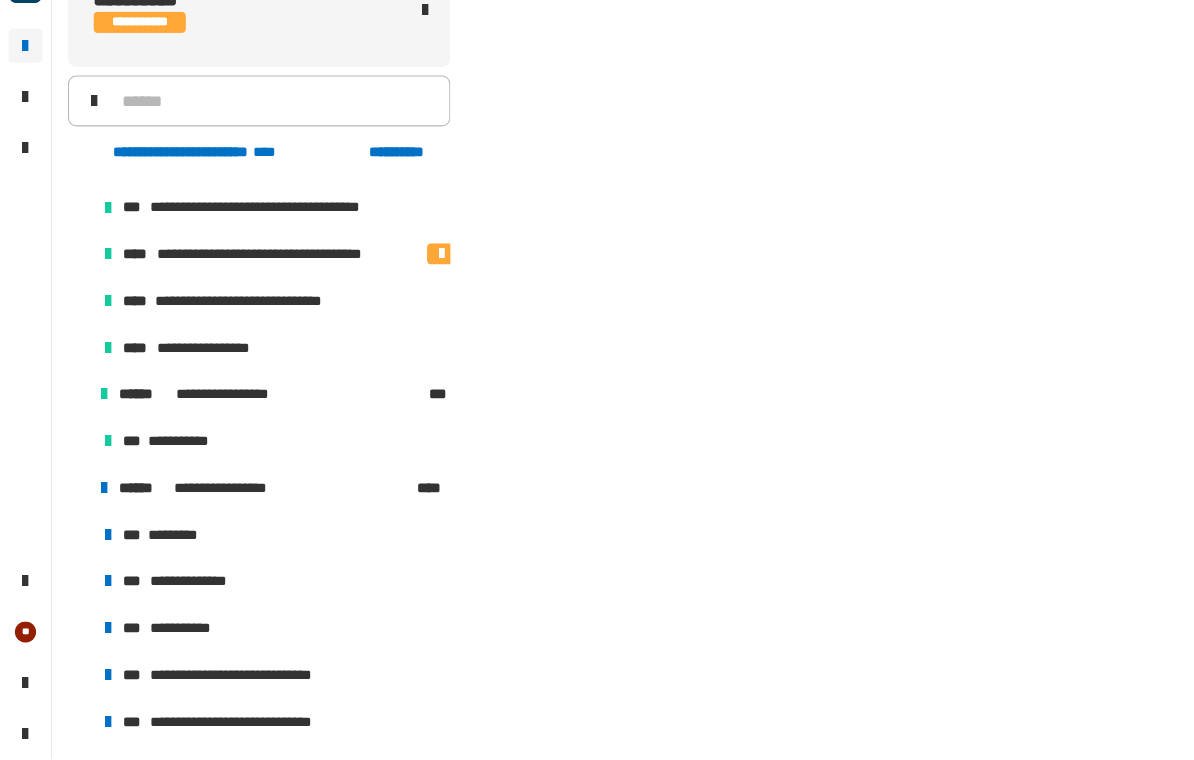 scroll, scrollTop: 0, scrollLeft: 0, axis: both 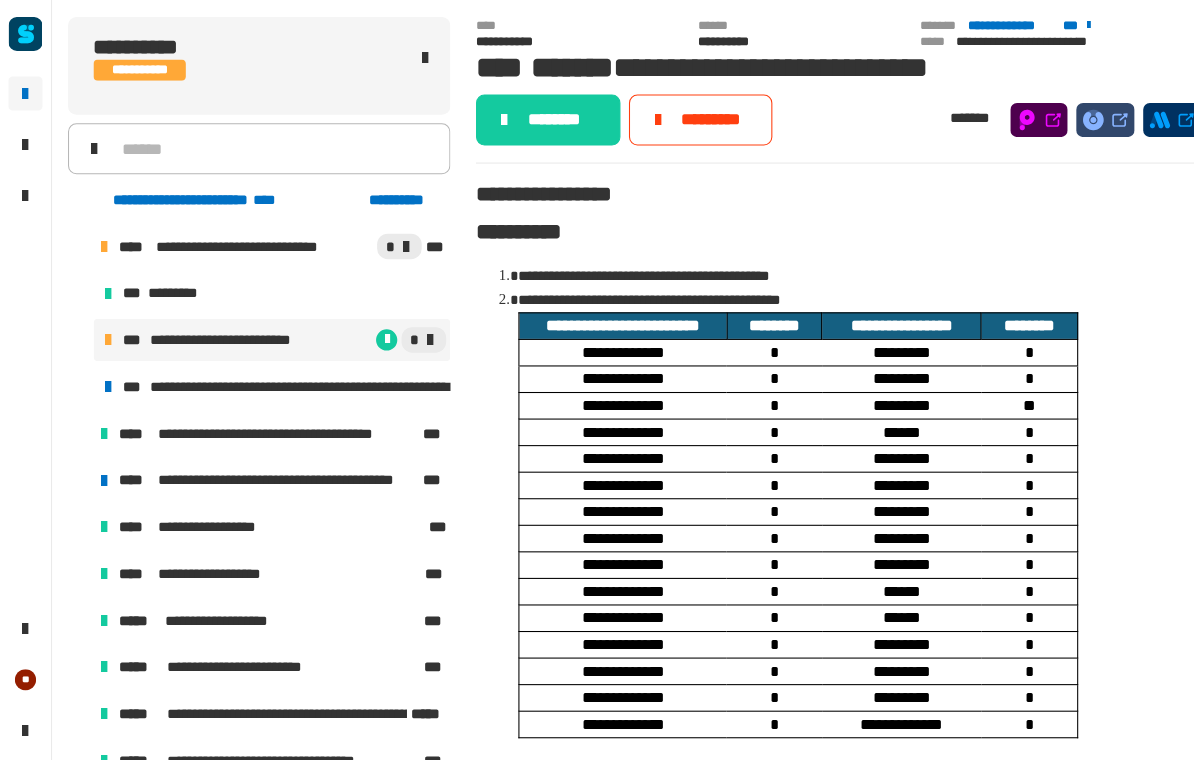 click on "********" 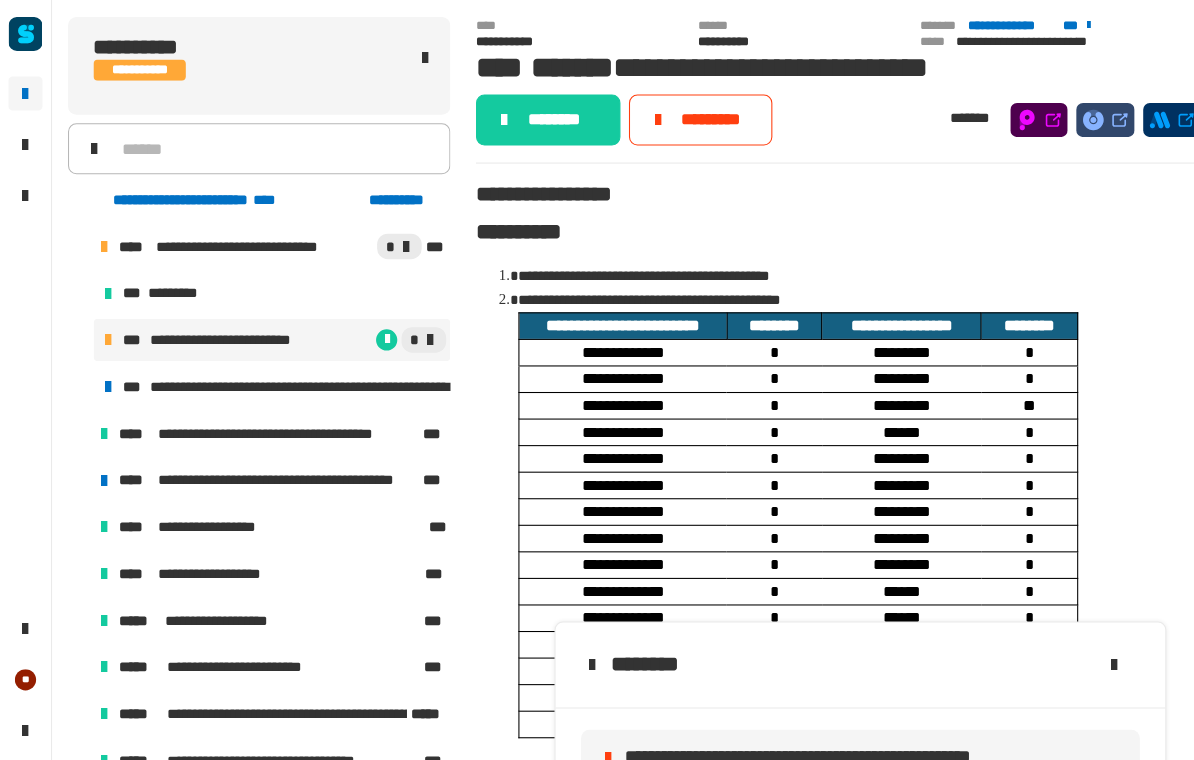 click on "********" 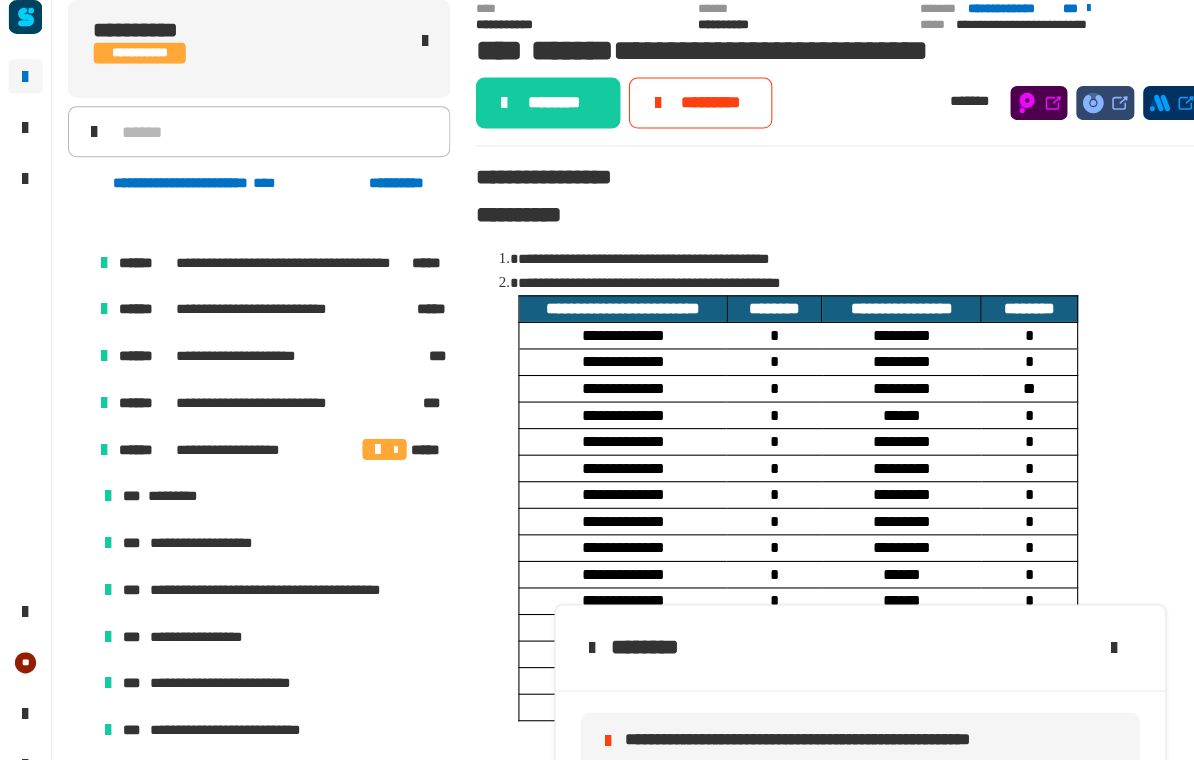 scroll, scrollTop: 890, scrollLeft: 0, axis: vertical 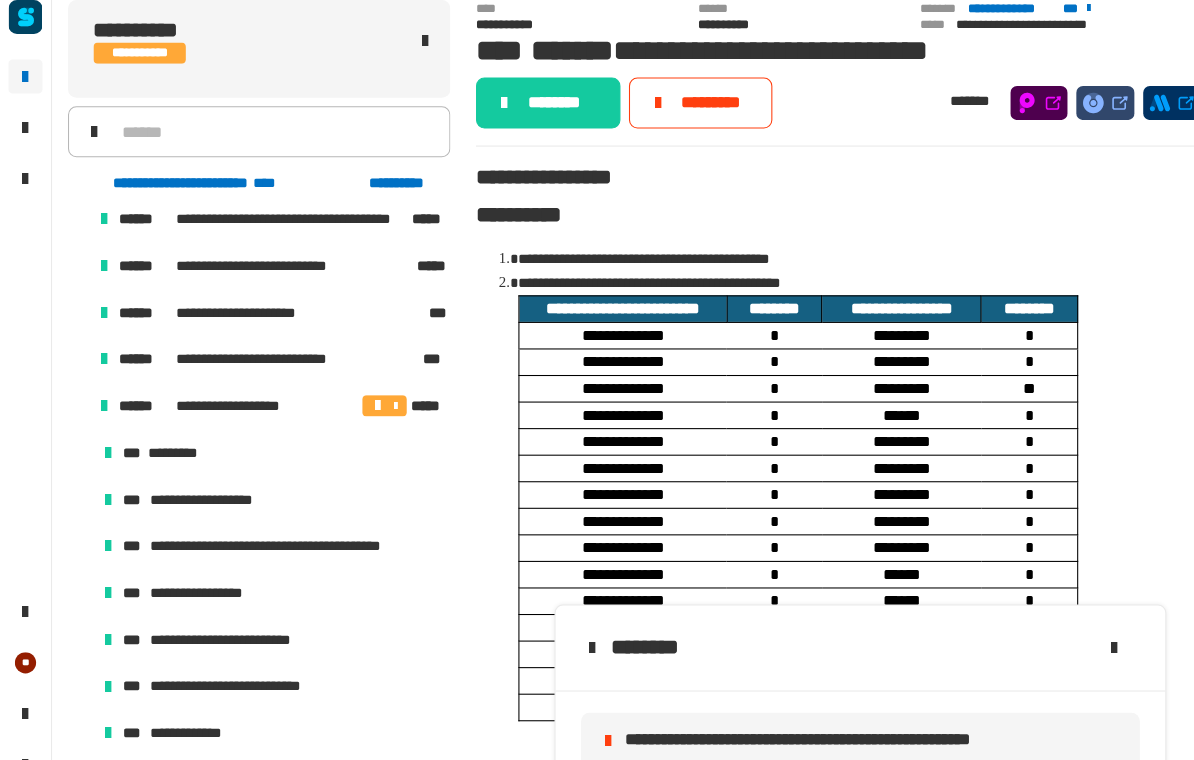 click at bounding box center [98, 398] 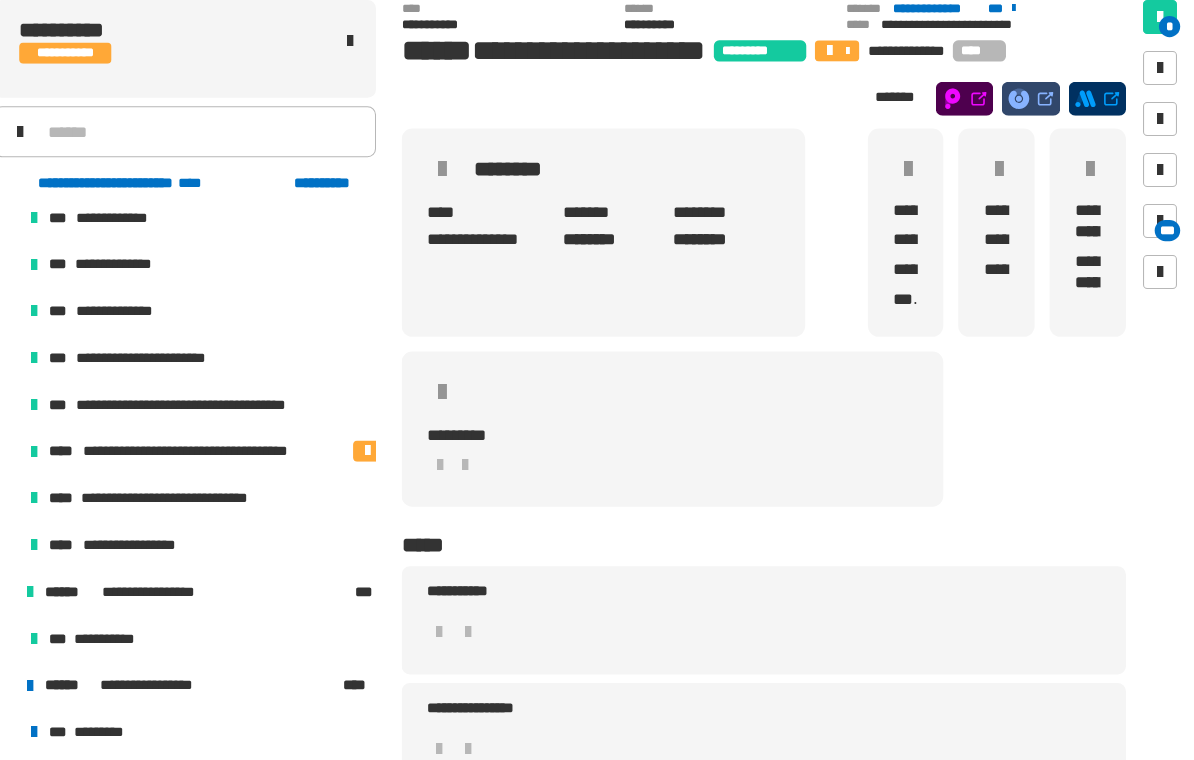 scroll, scrollTop: 1351, scrollLeft: 0, axis: vertical 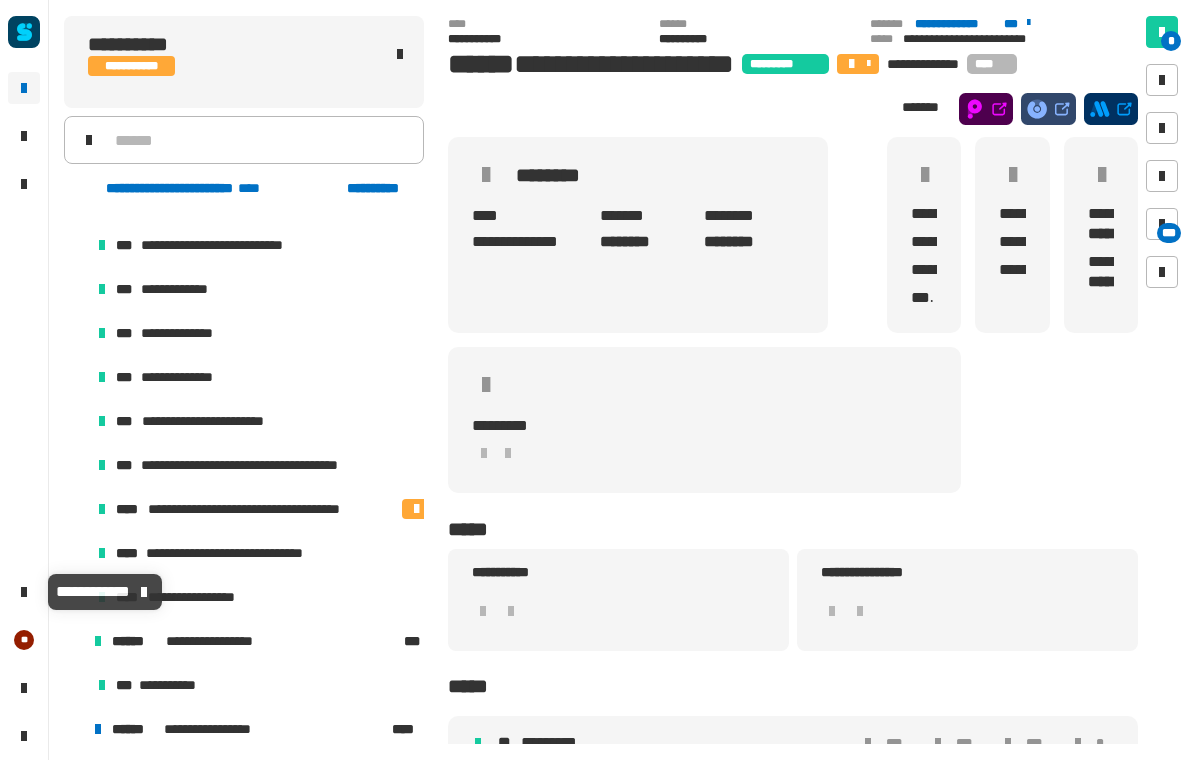 click 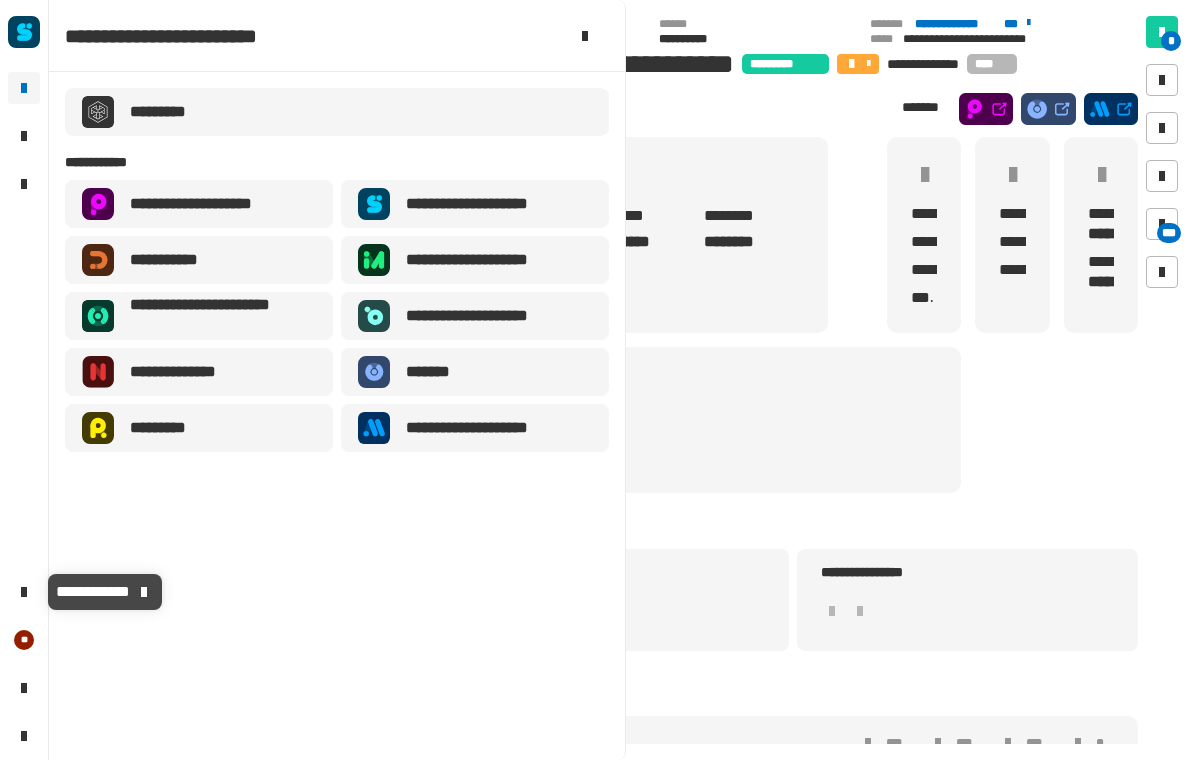 click on "**********" at bounding box center (483, 204) 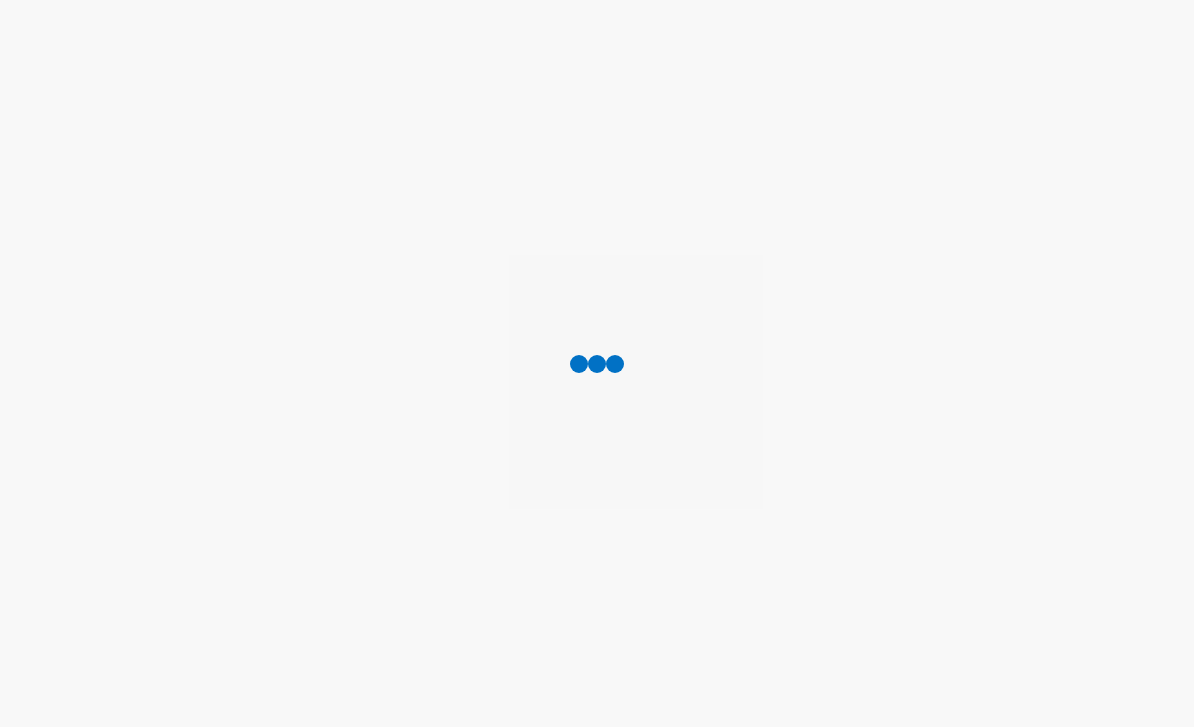 scroll, scrollTop: 0, scrollLeft: 0, axis: both 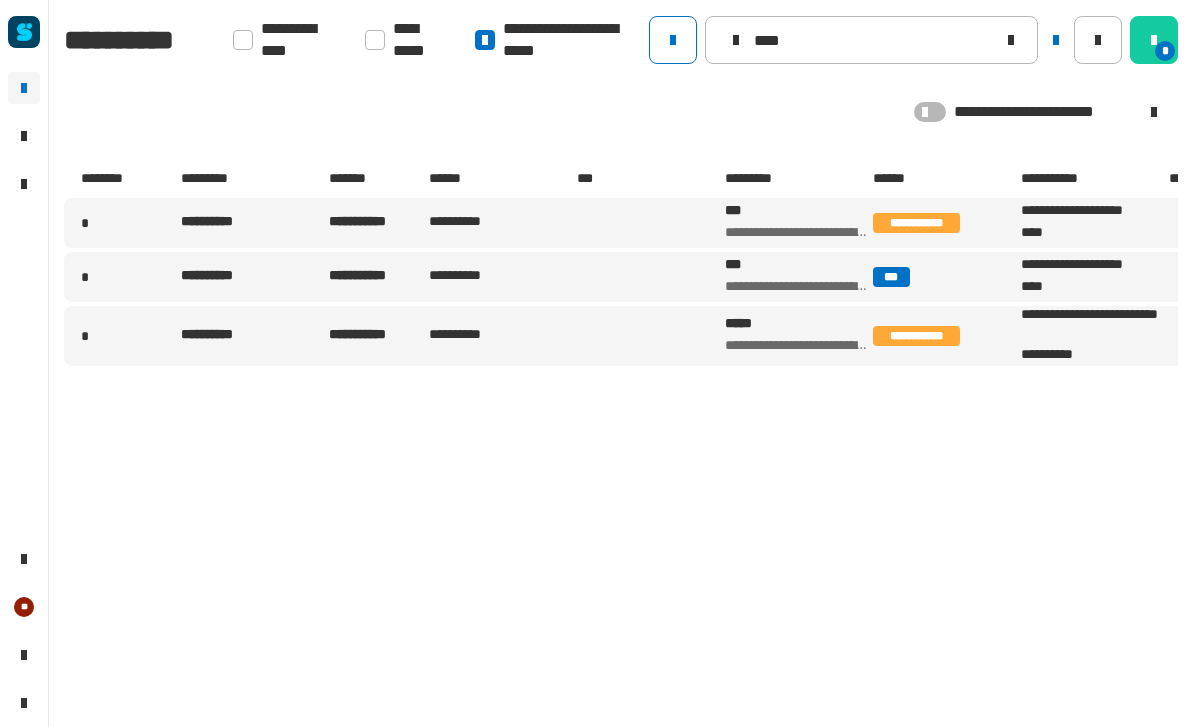 click on "****" 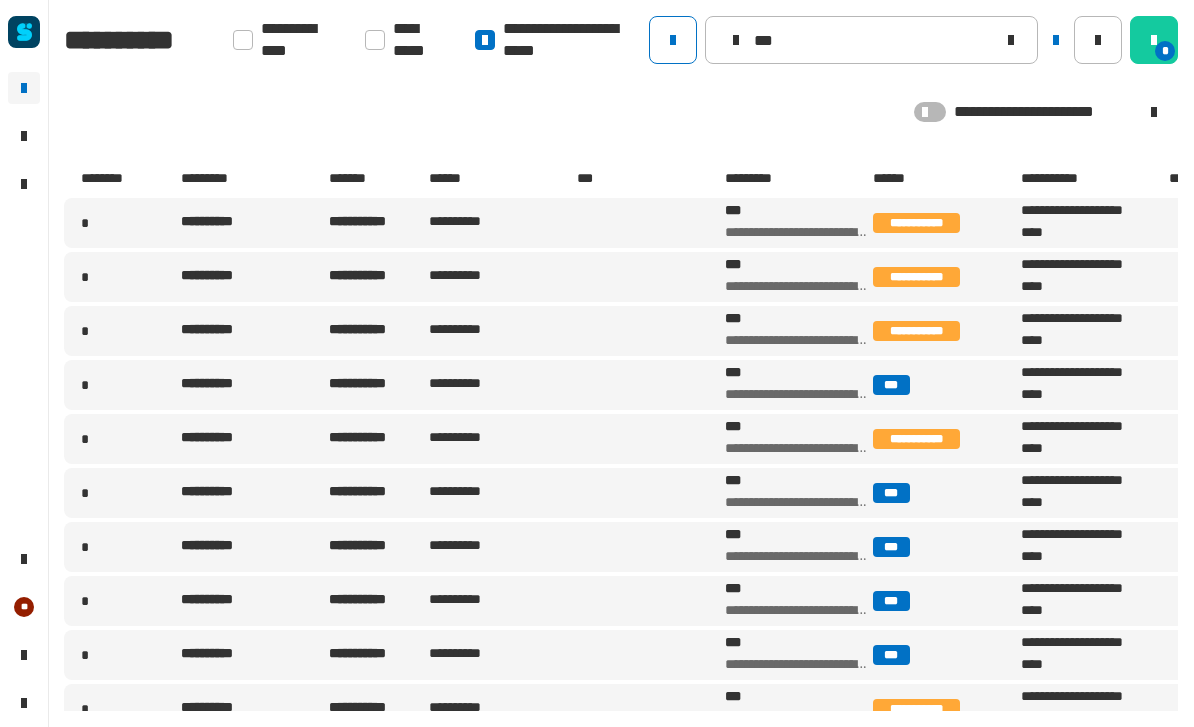 type on "****" 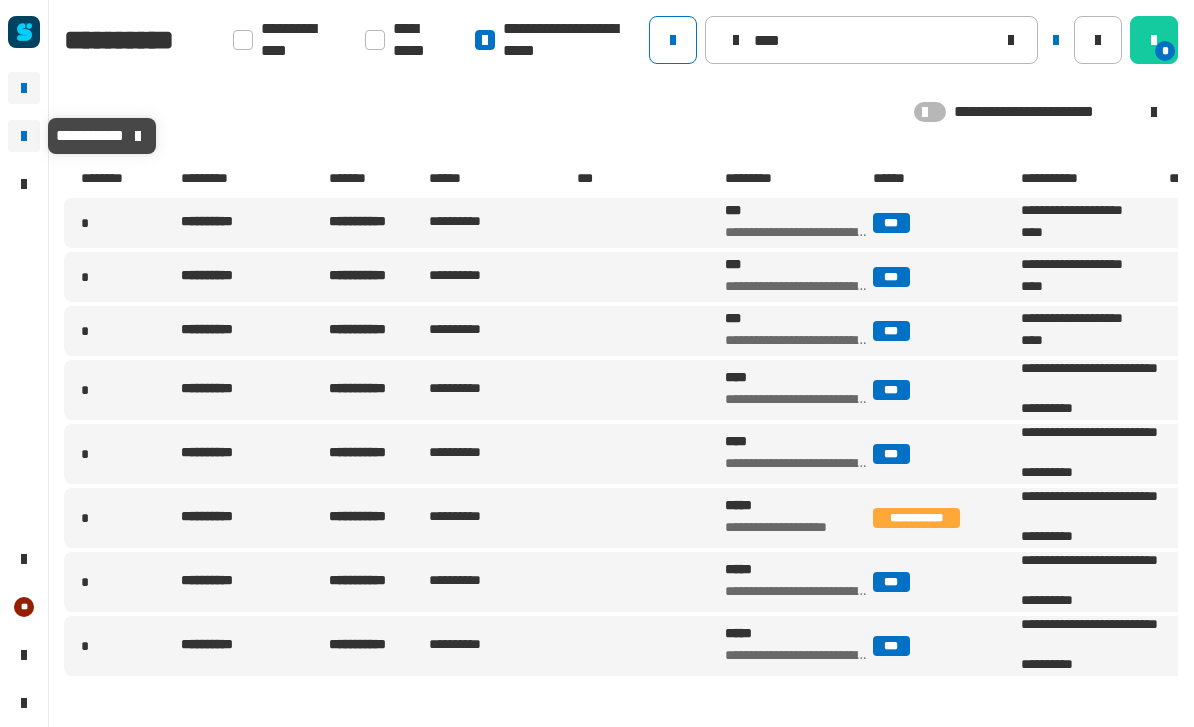 click 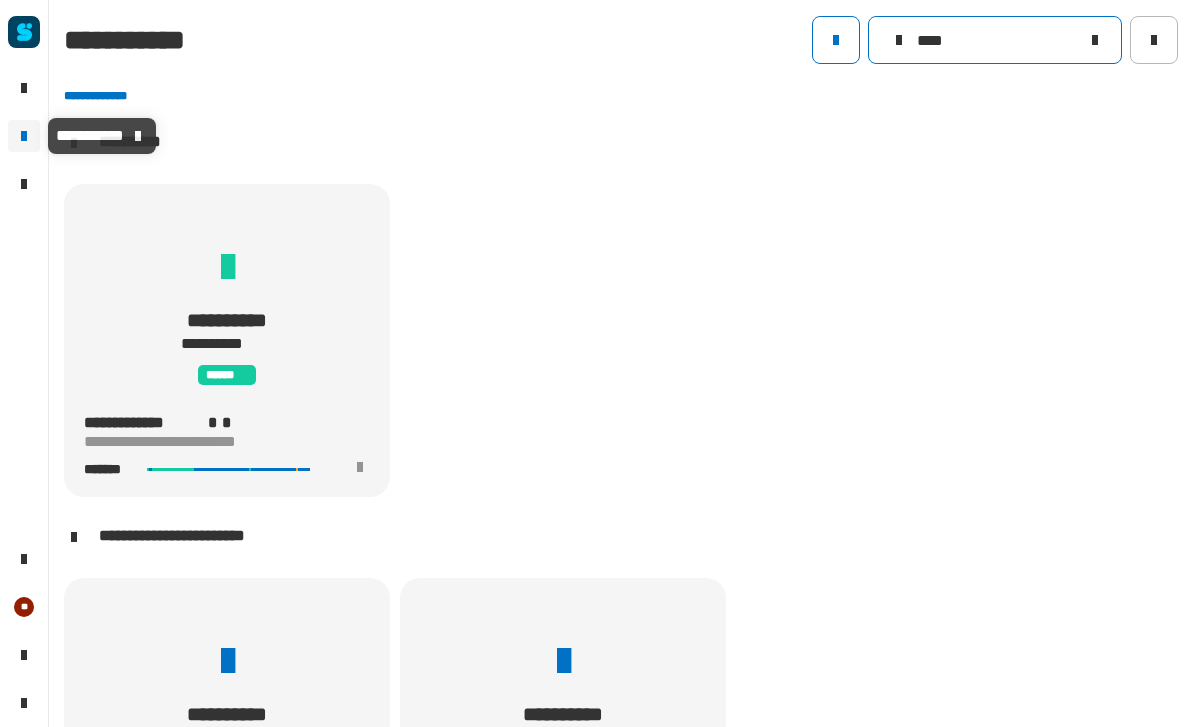 click on "****" 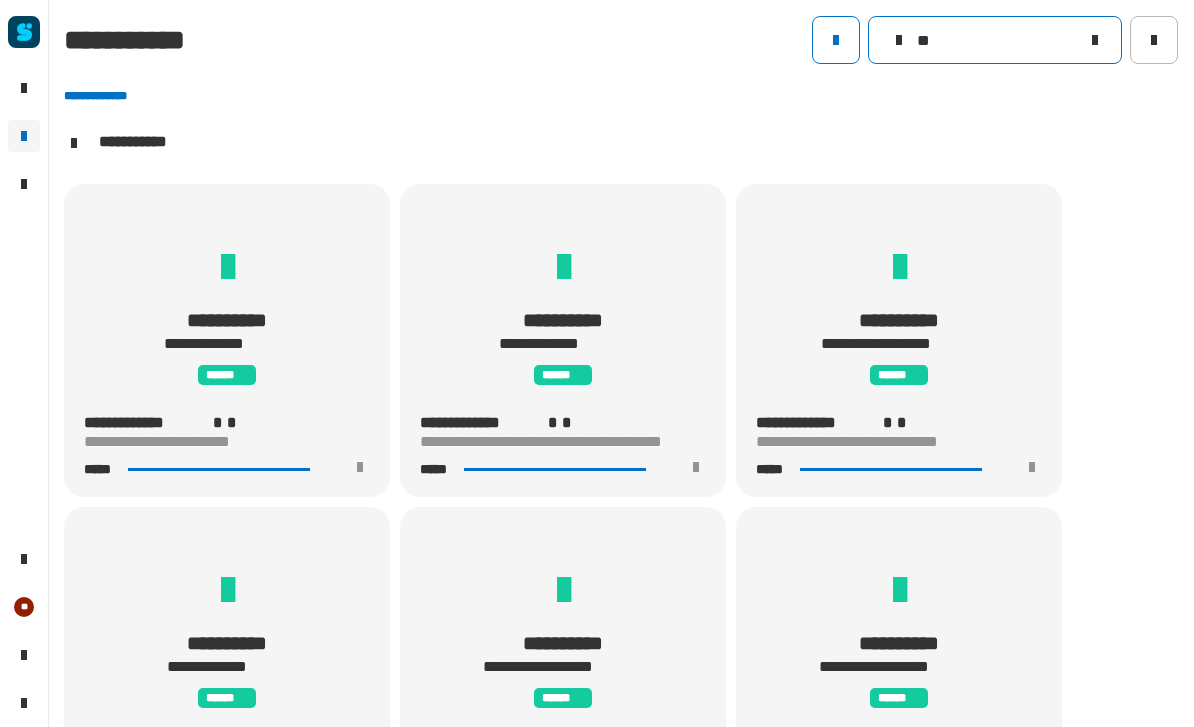 scroll, scrollTop: 1, scrollLeft: 0, axis: vertical 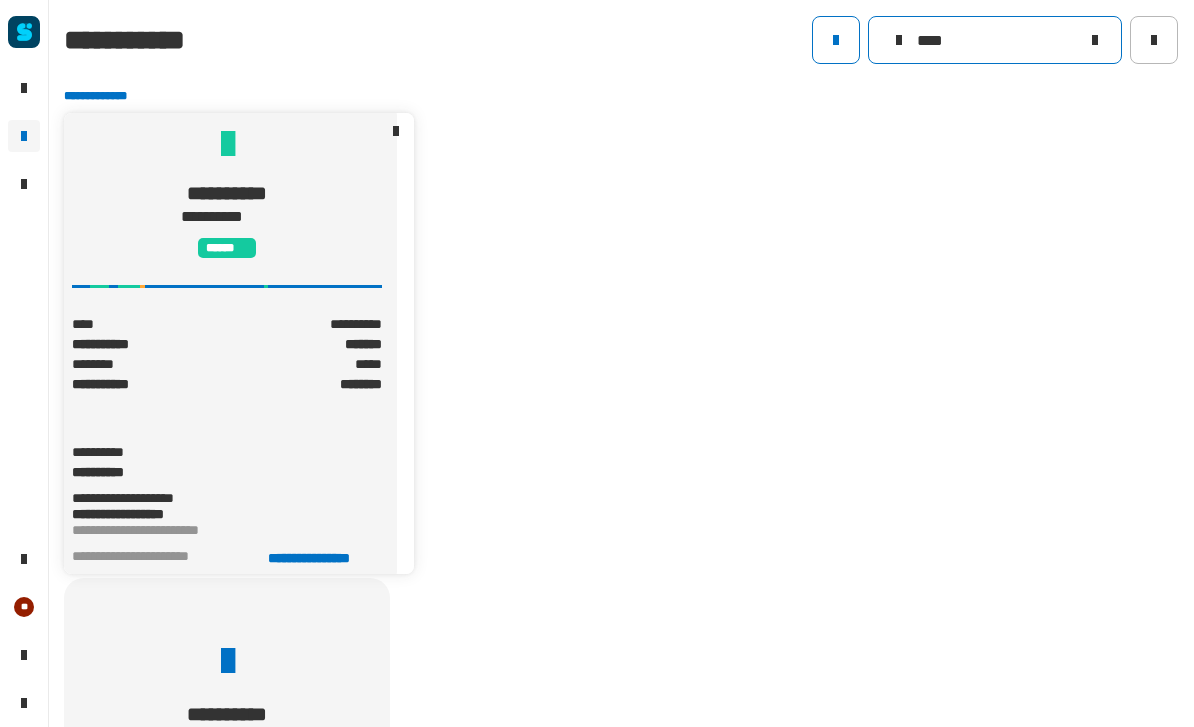 type on "****" 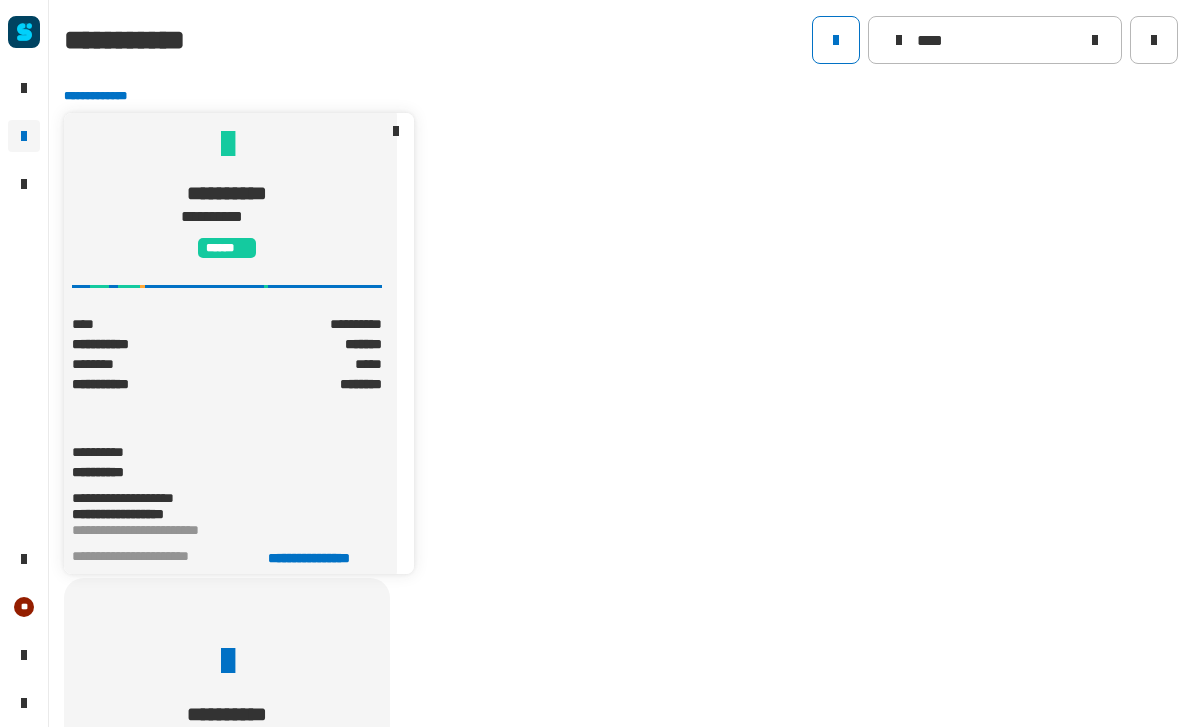 click on "**********" 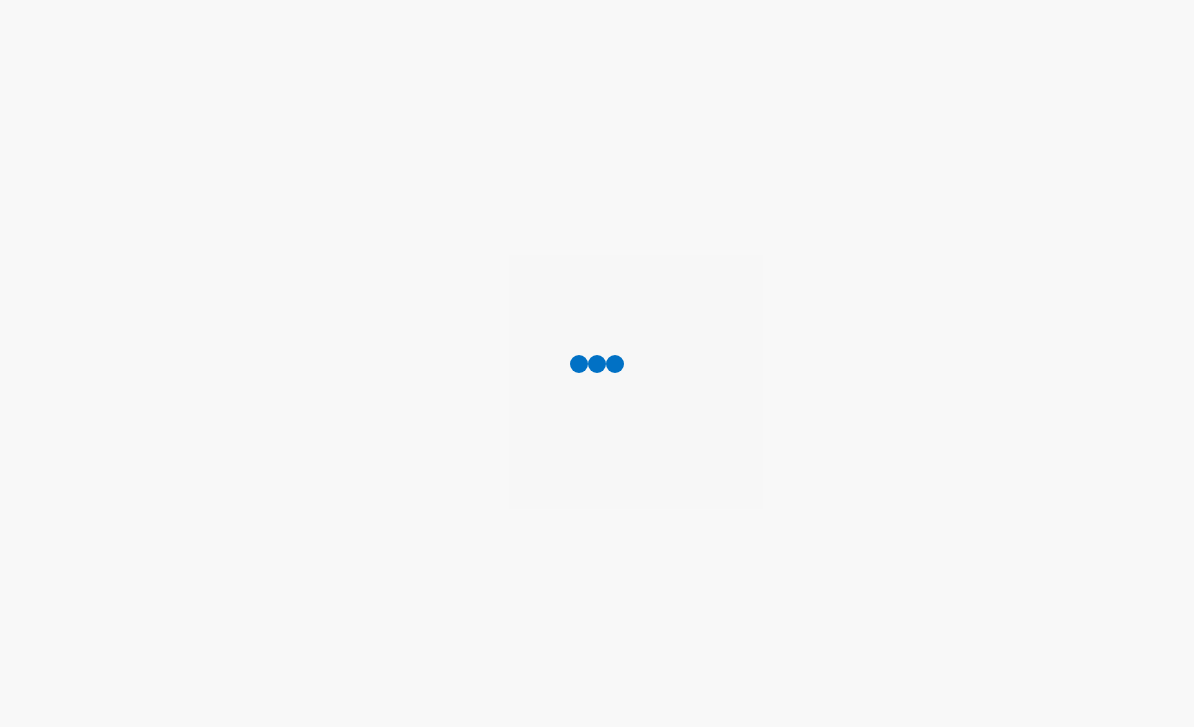 scroll, scrollTop: 0, scrollLeft: 0, axis: both 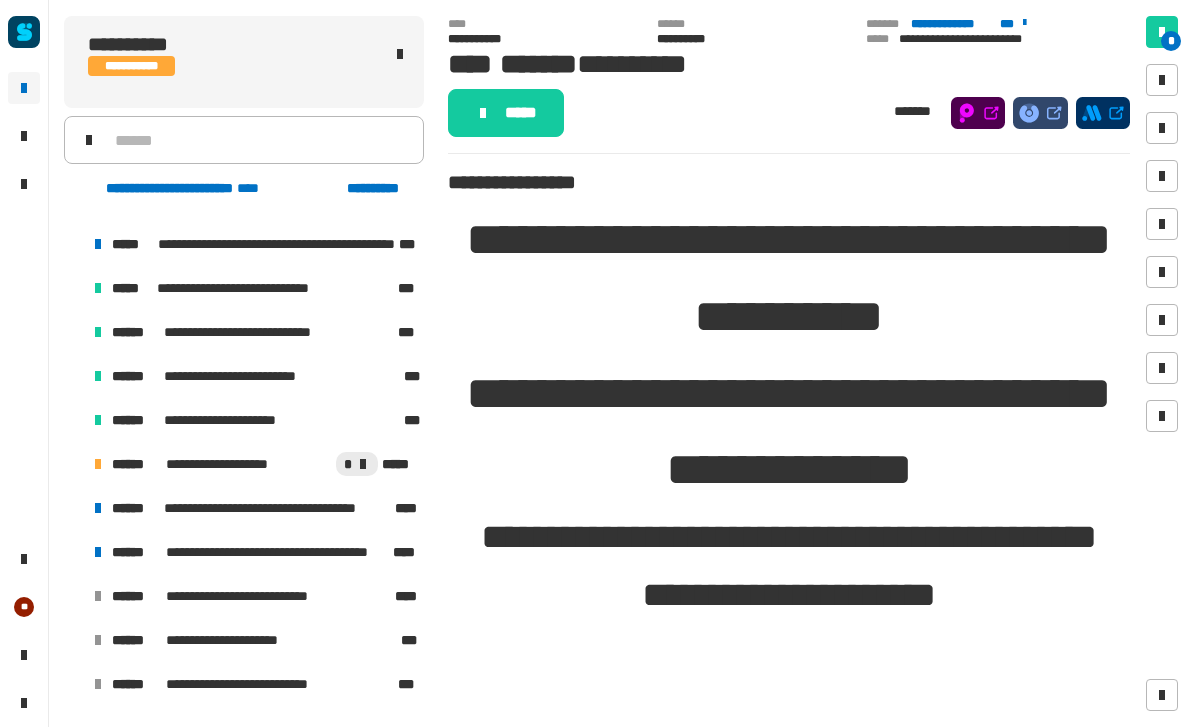 click at bounding box center (74, 552) 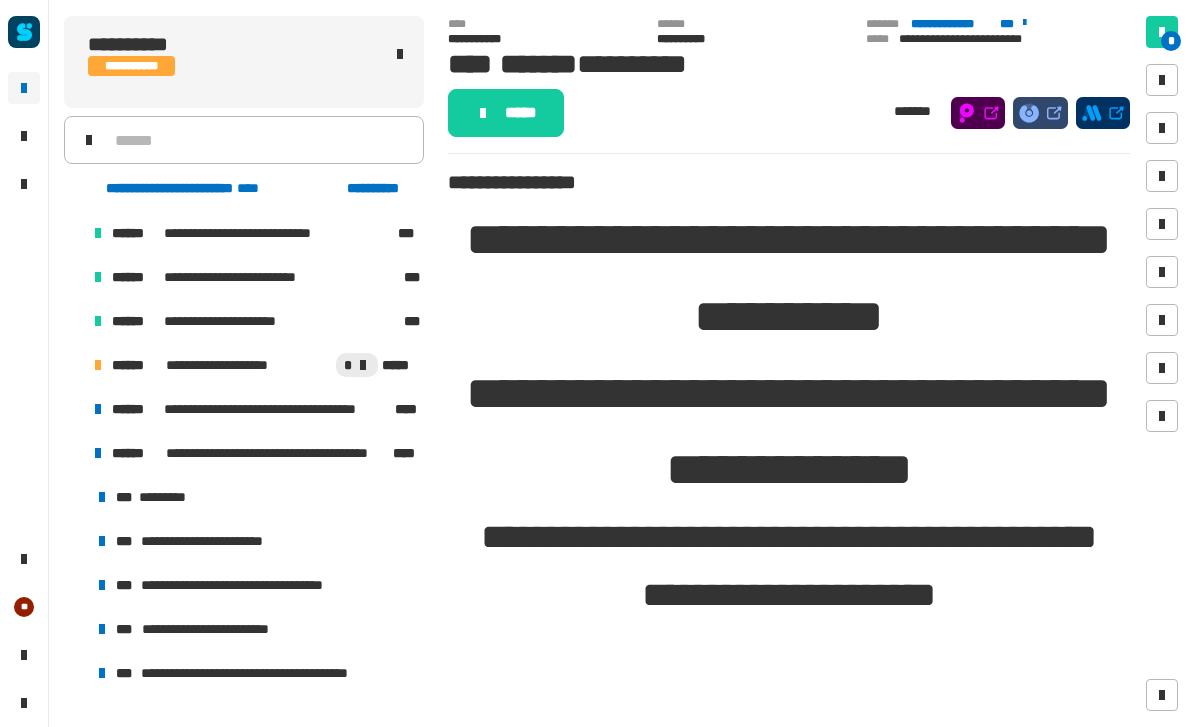 scroll, scrollTop: 663, scrollLeft: 0, axis: vertical 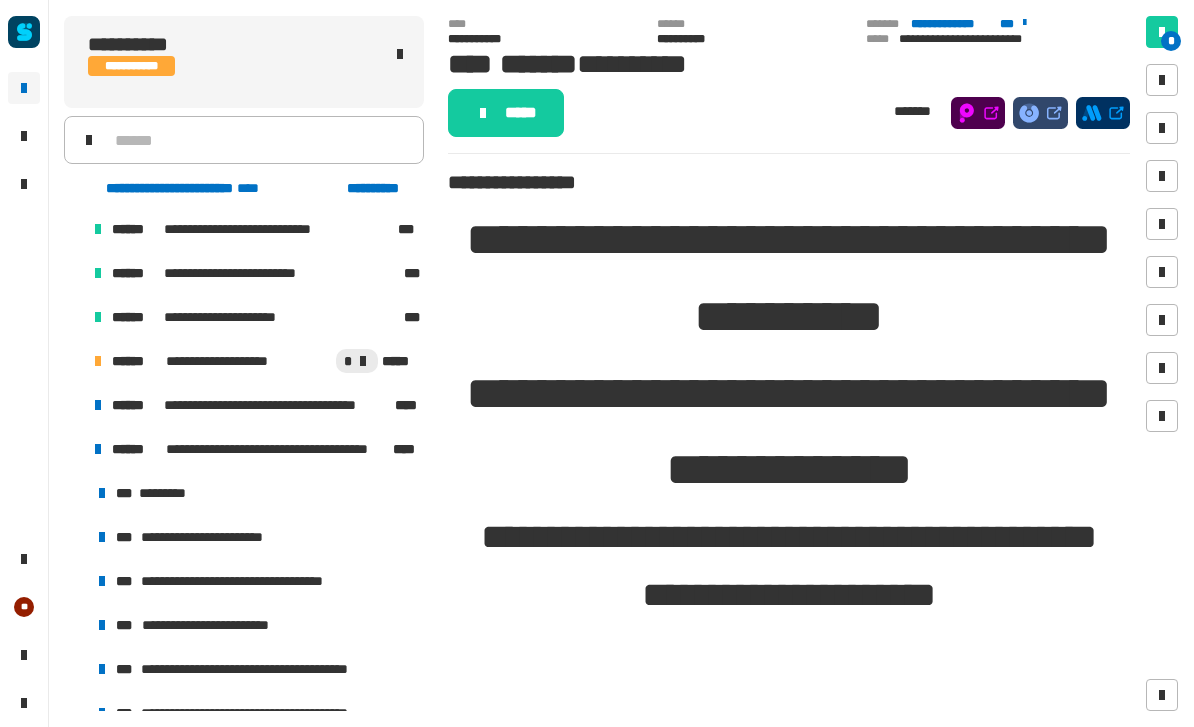 click on "**********" at bounding box center (221, 625) 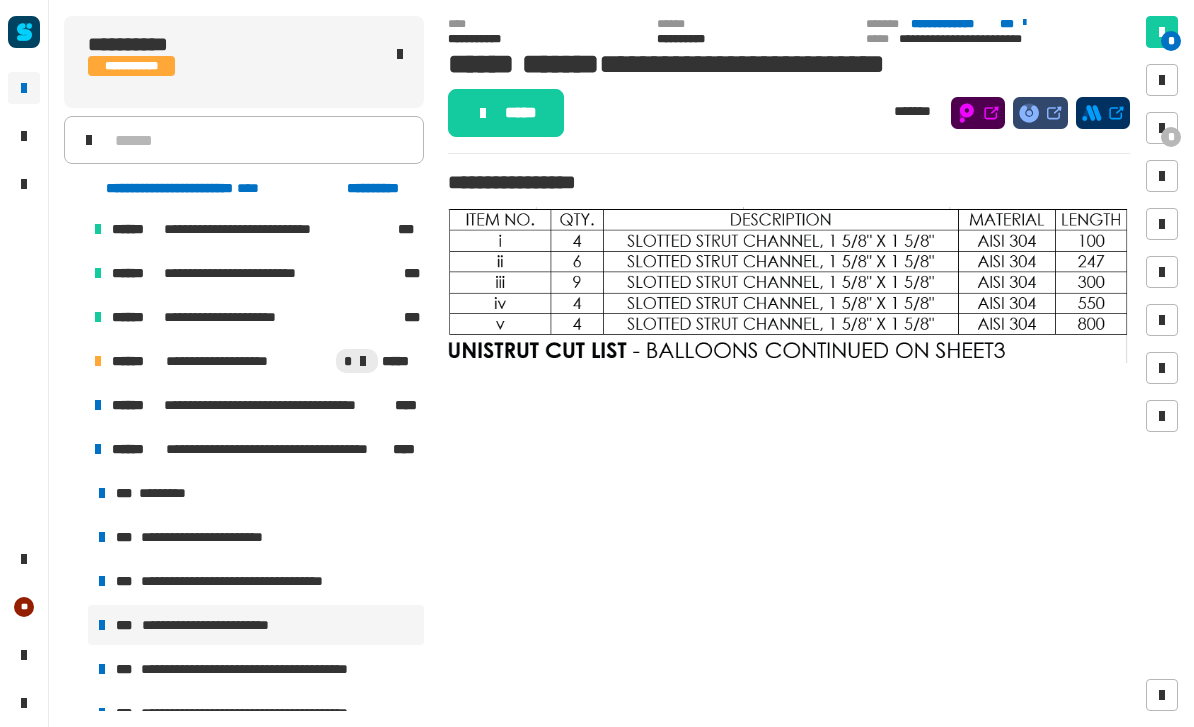 click at bounding box center [789, 285] 